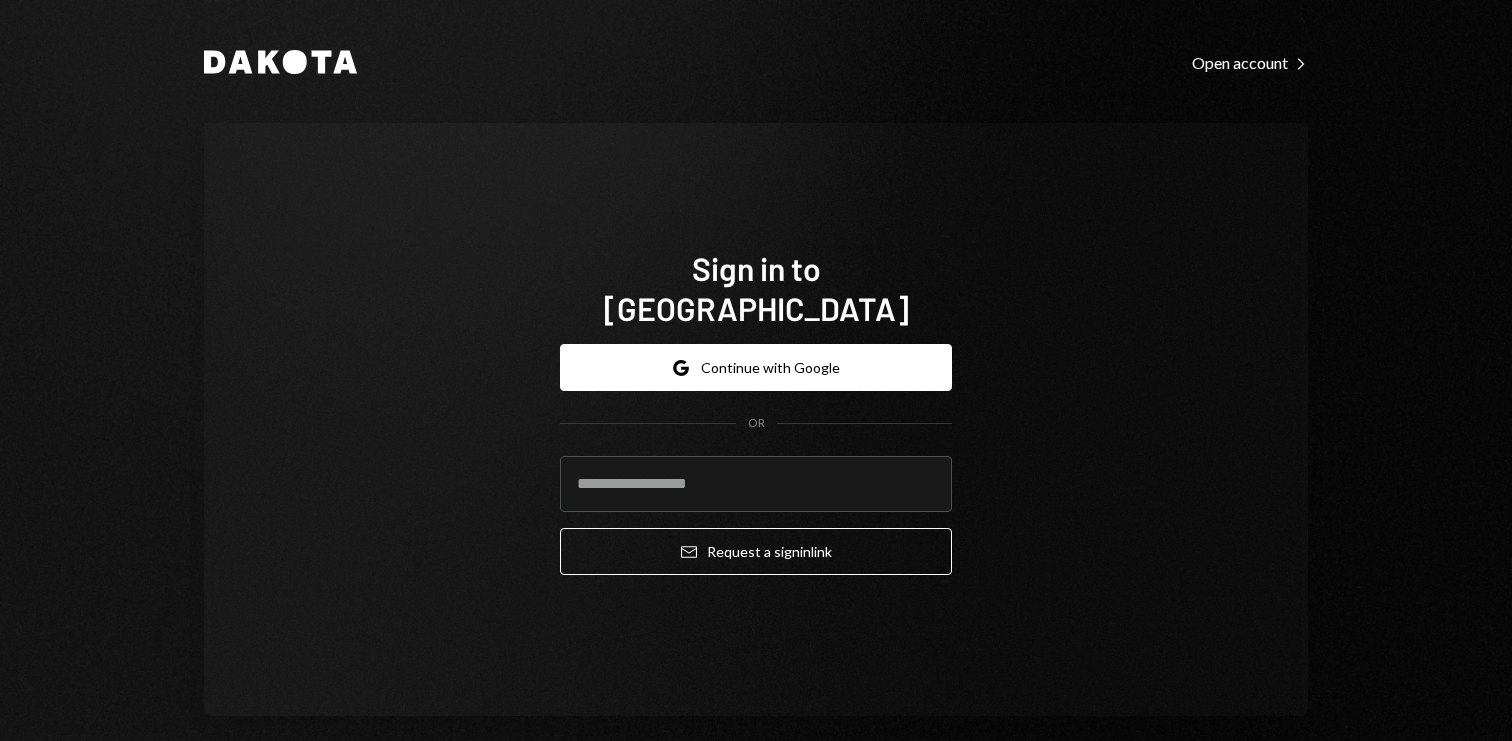 scroll, scrollTop: 0, scrollLeft: 0, axis: both 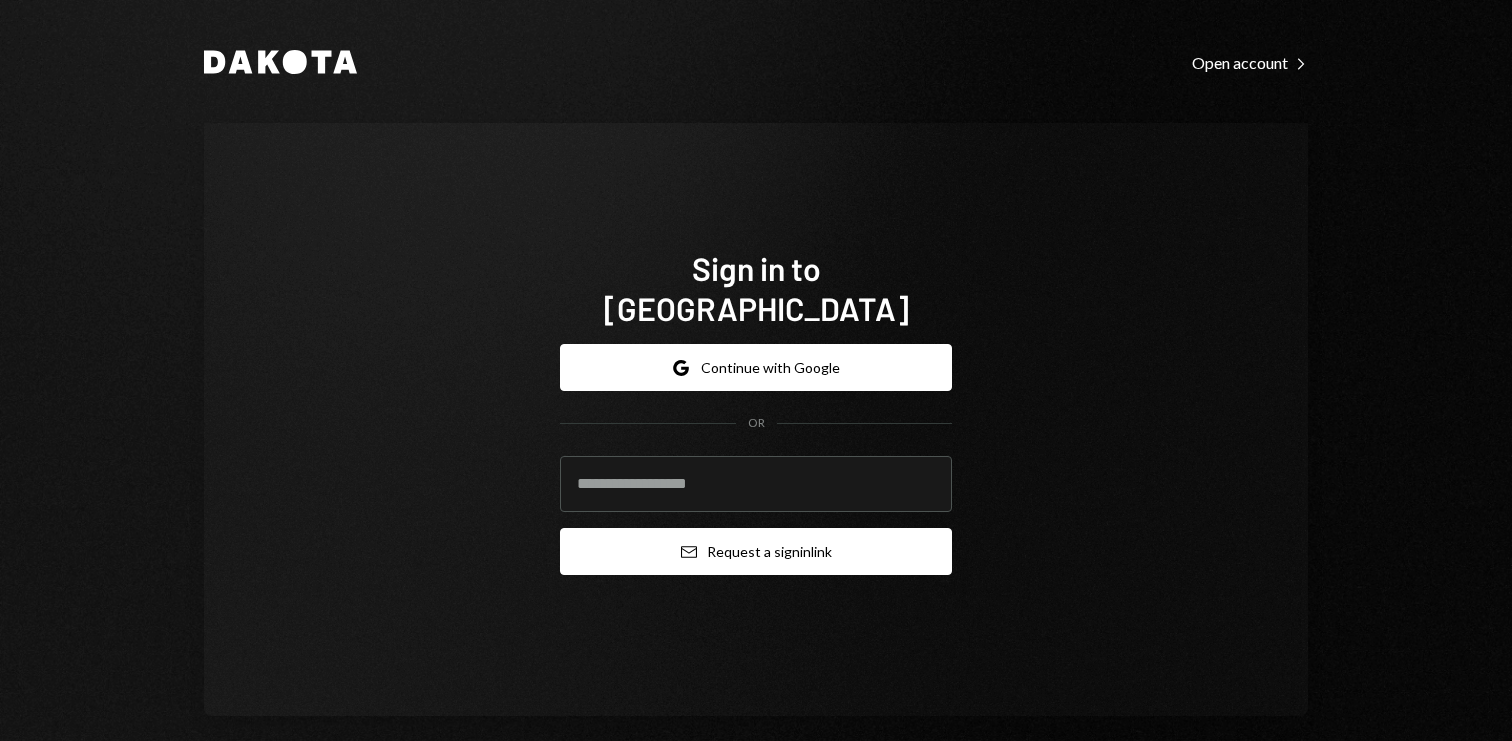 type on "**********" 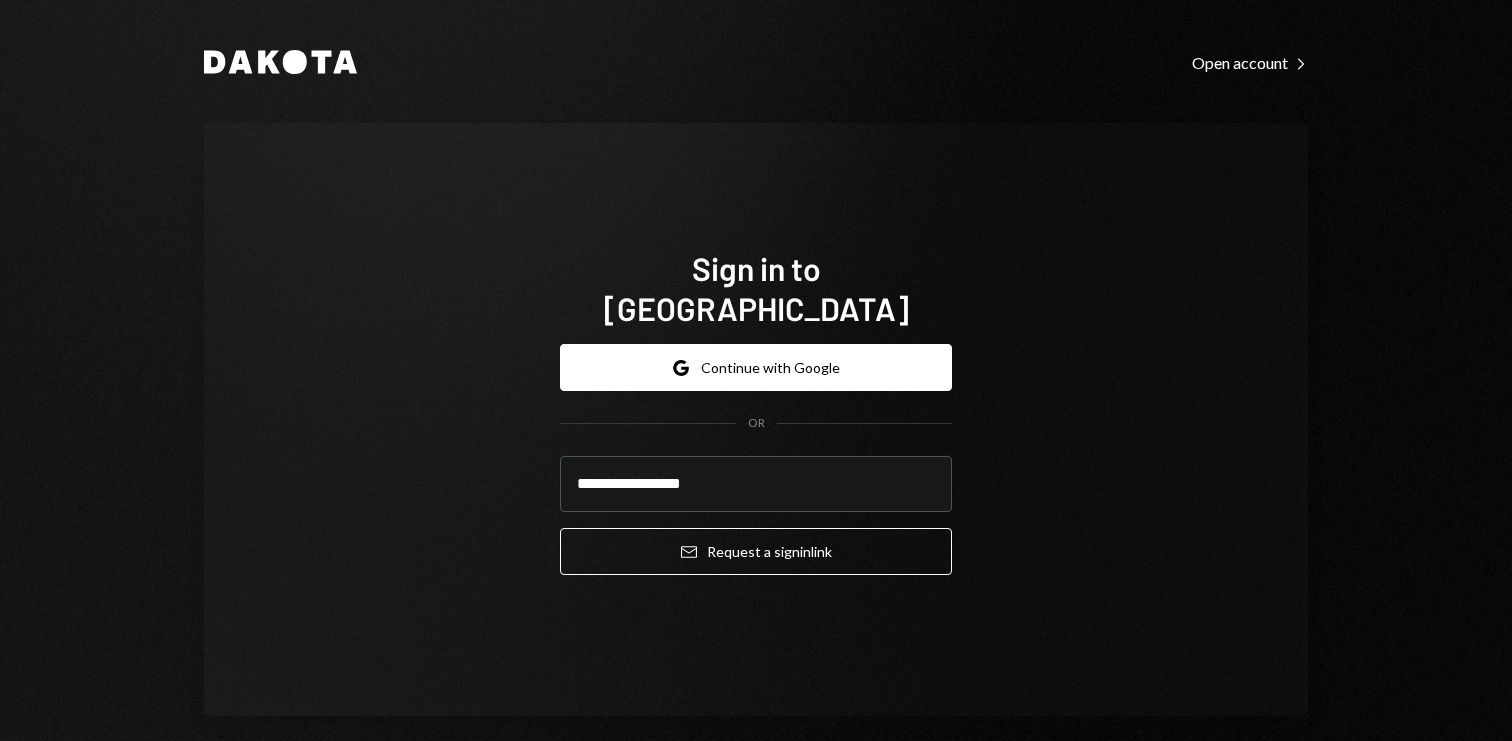 click on "**********" at bounding box center (756, 419) 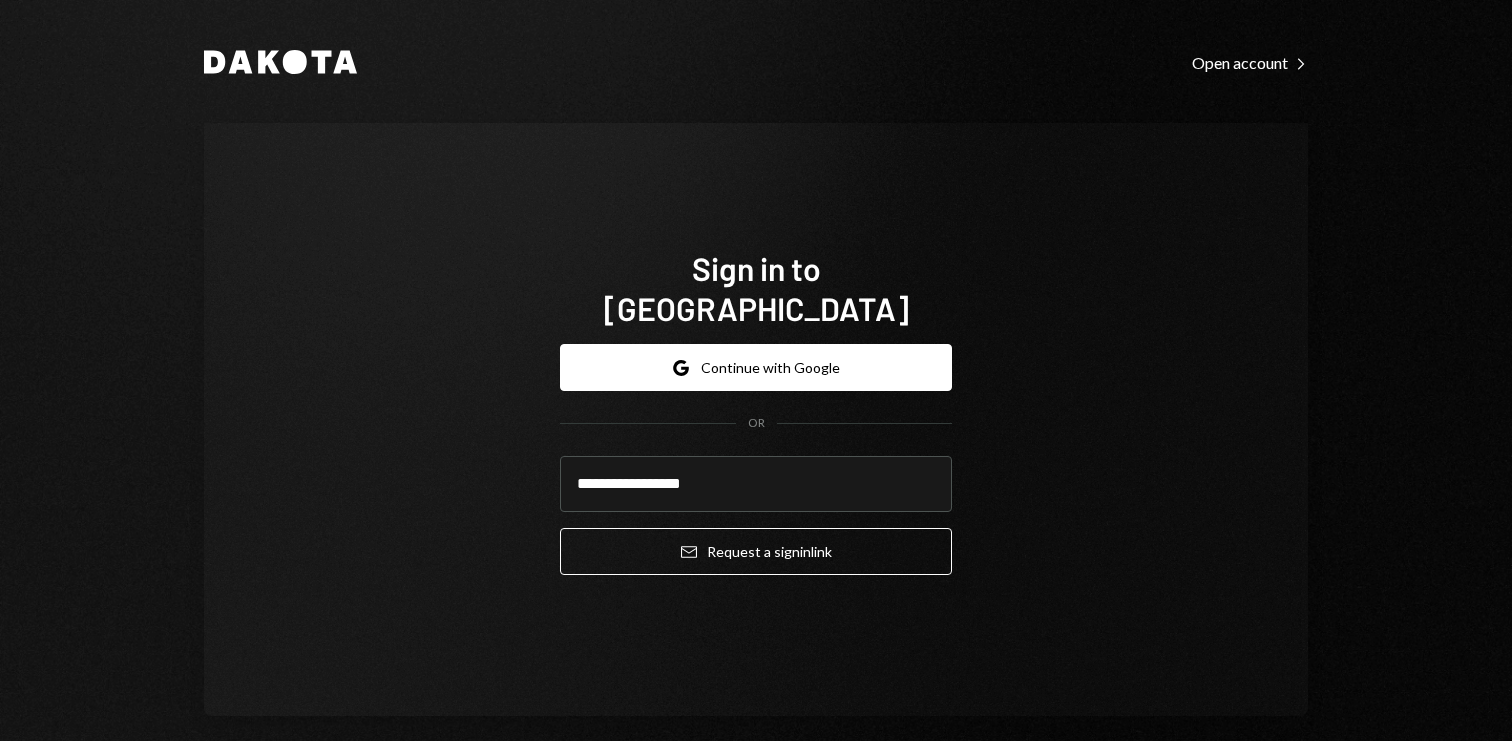 click on "**********" at bounding box center (756, 419) 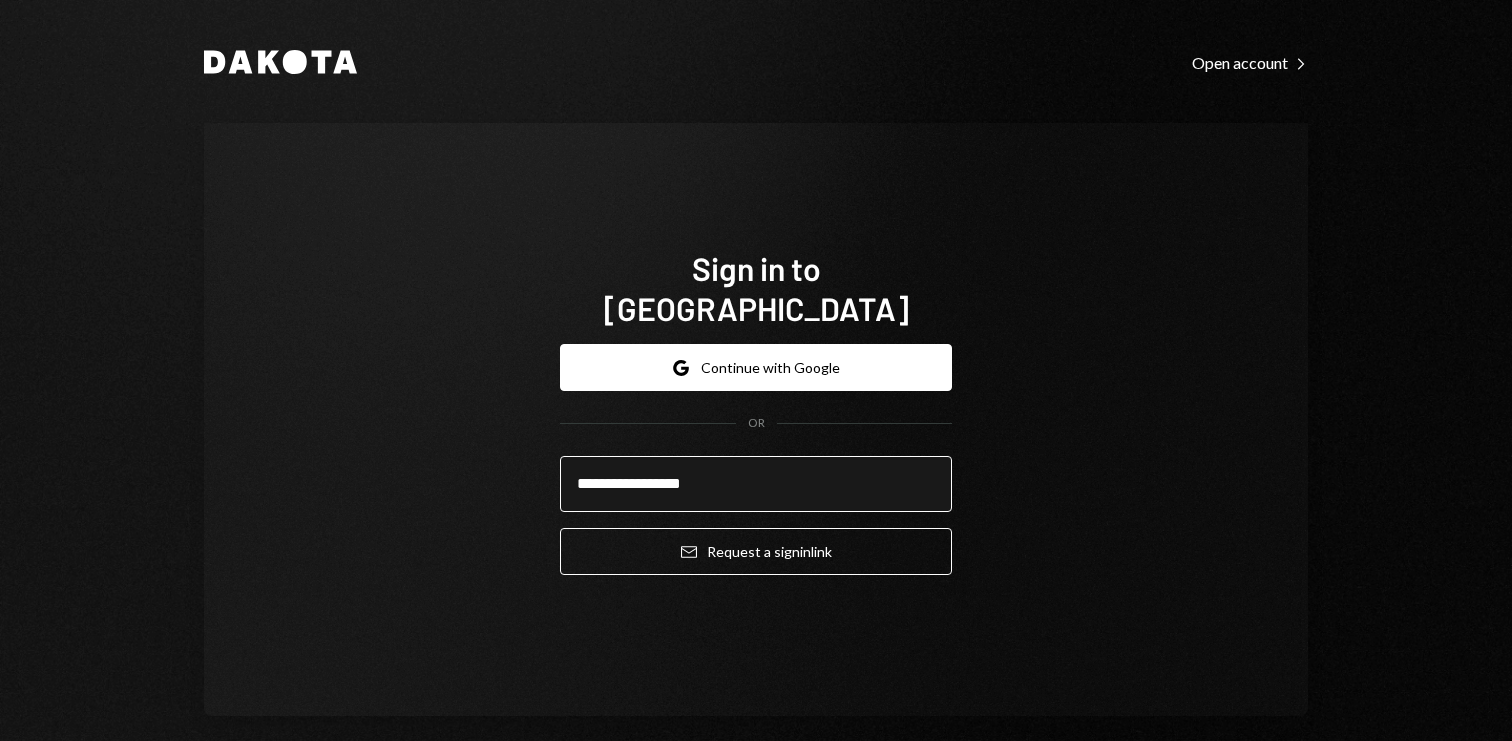 click on "**********" at bounding box center [756, 484] 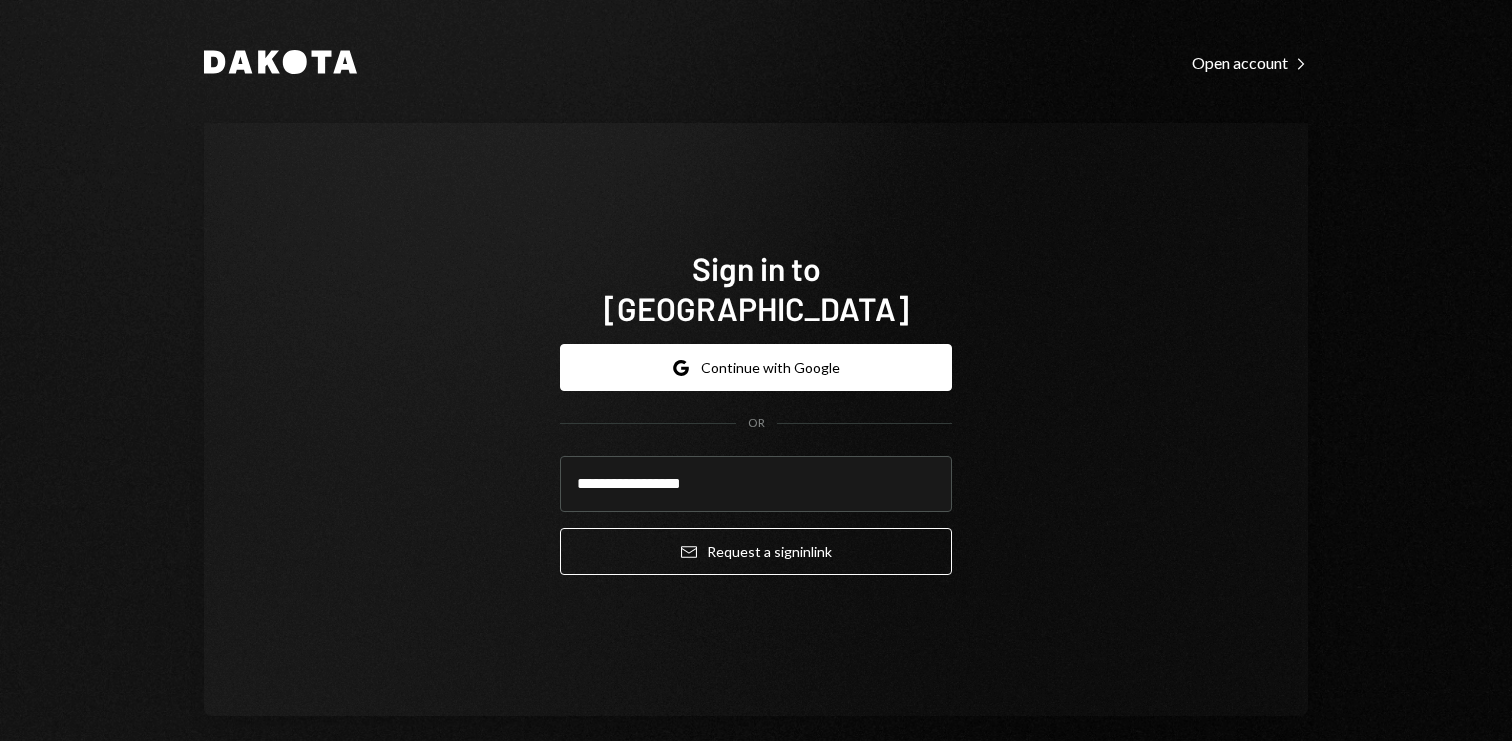 click on "**********" at bounding box center (756, 419) 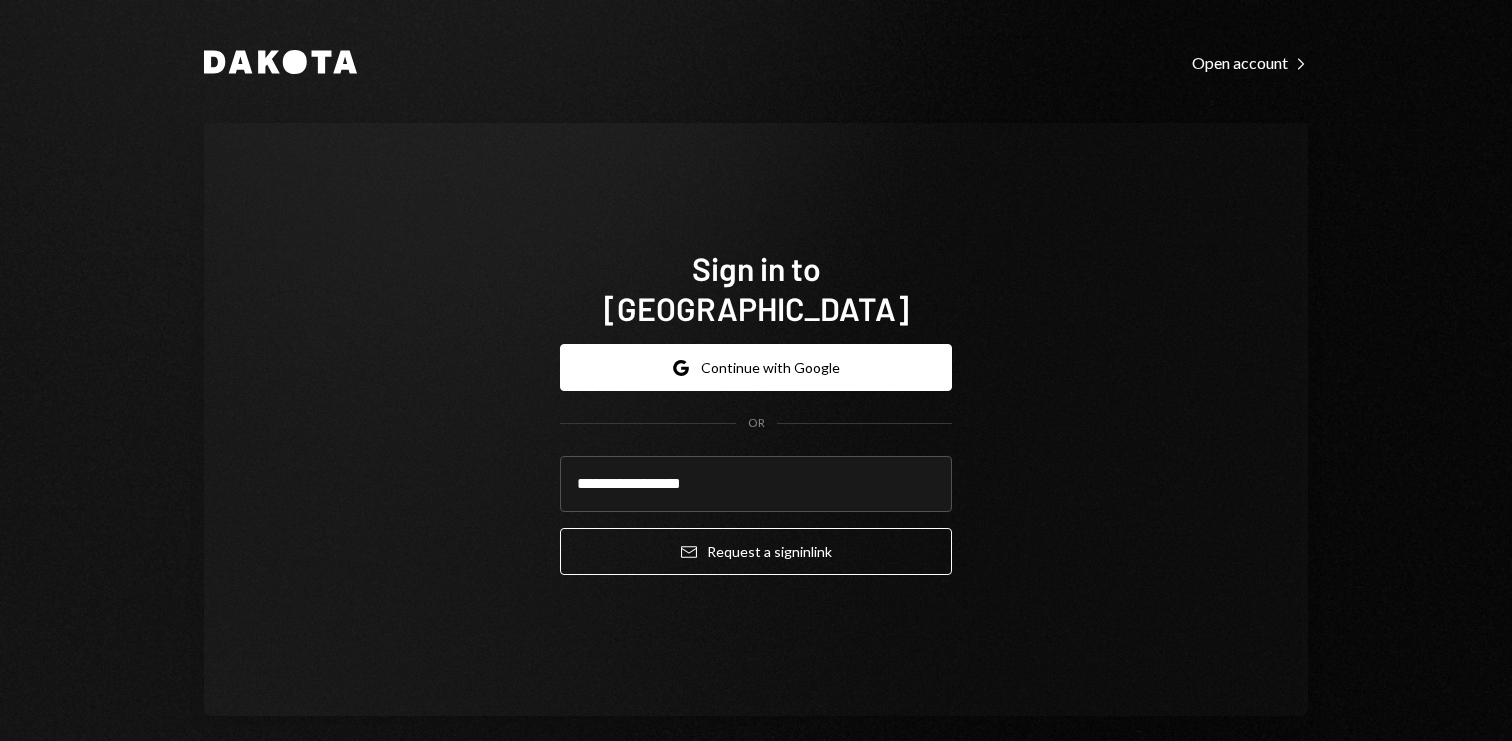 drag, startPoint x: 719, startPoint y: 540, endPoint x: 719, endPoint y: 570, distance: 30 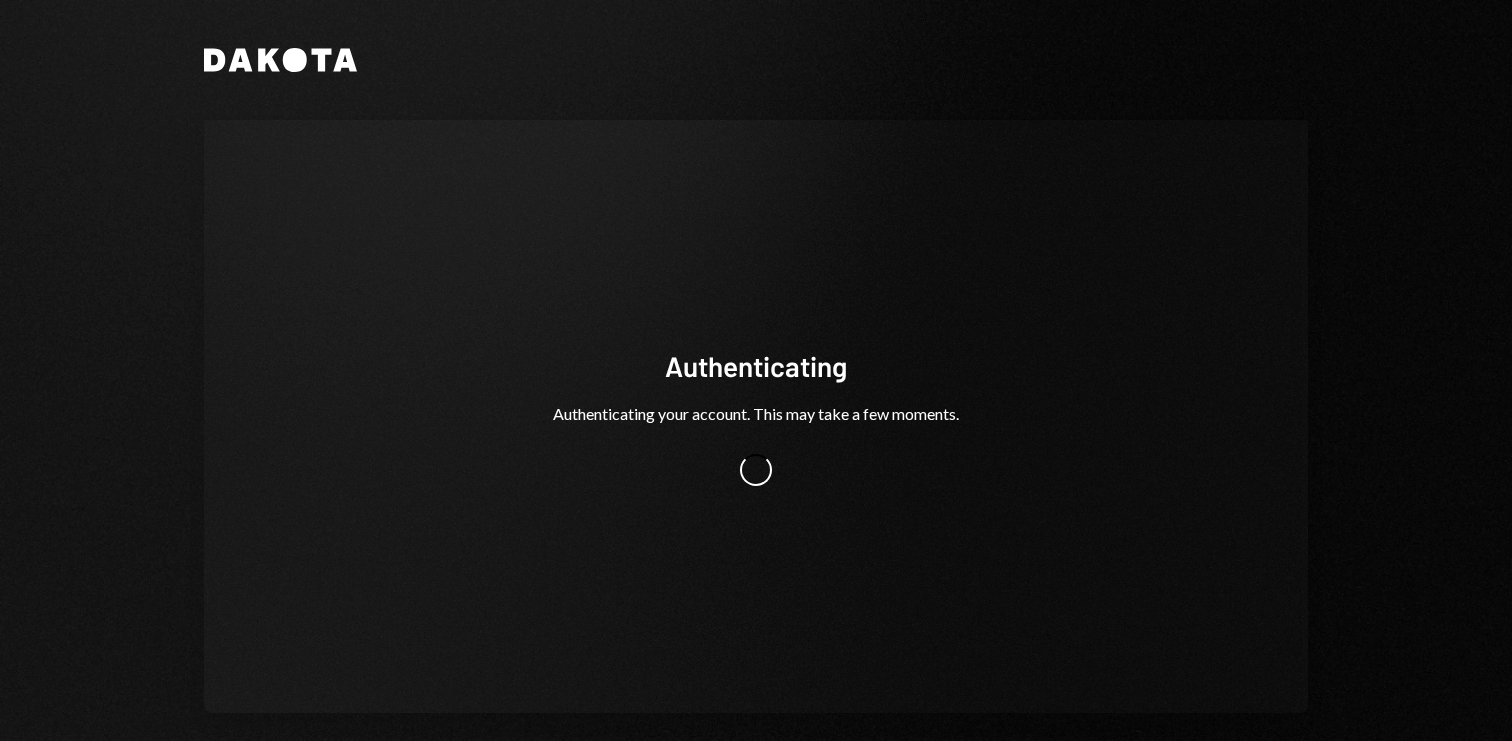 scroll, scrollTop: 0, scrollLeft: 0, axis: both 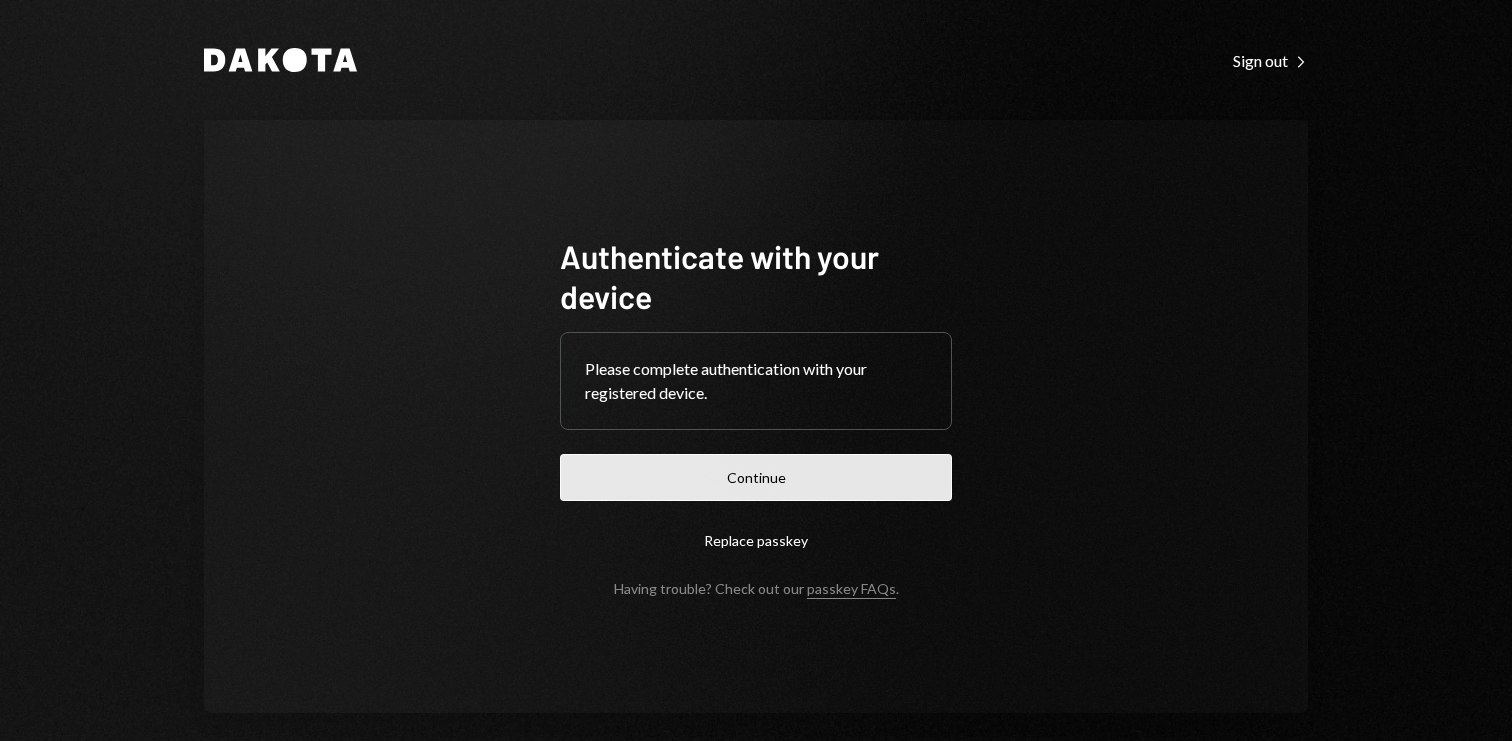 click on "Continue" at bounding box center (756, 477) 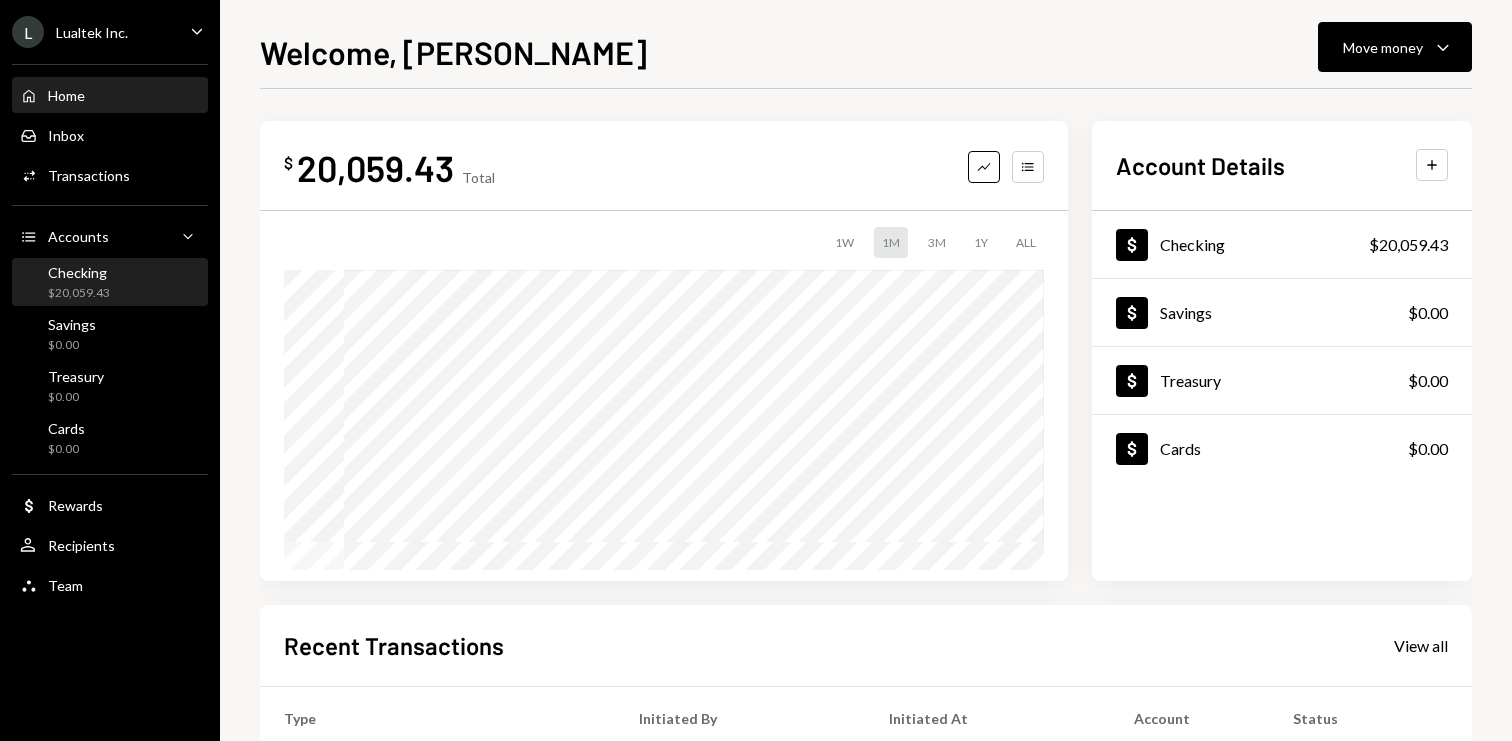 click on "Checking $20,059.43" at bounding box center [110, 283] 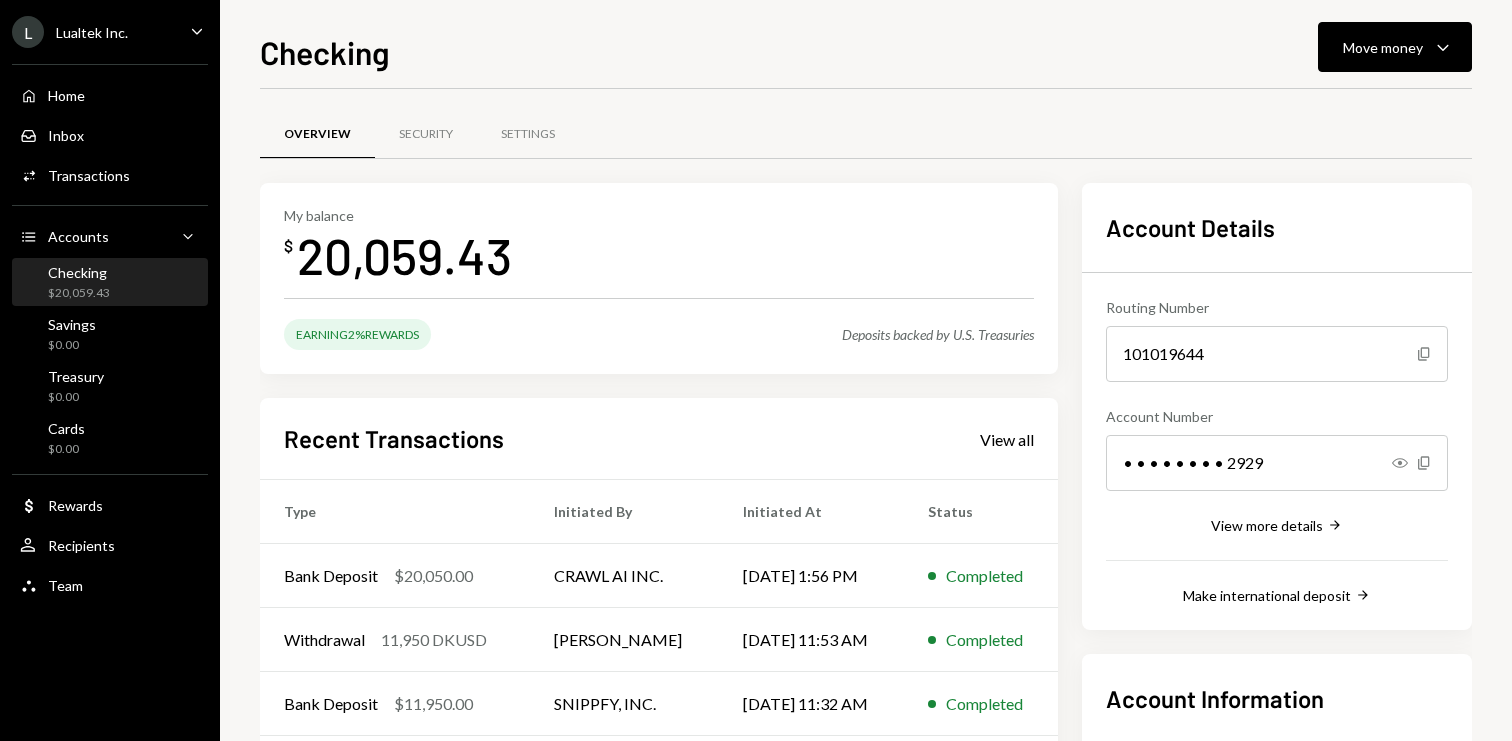 click on "L Lualtek Inc. Caret Down" at bounding box center [110, 32] 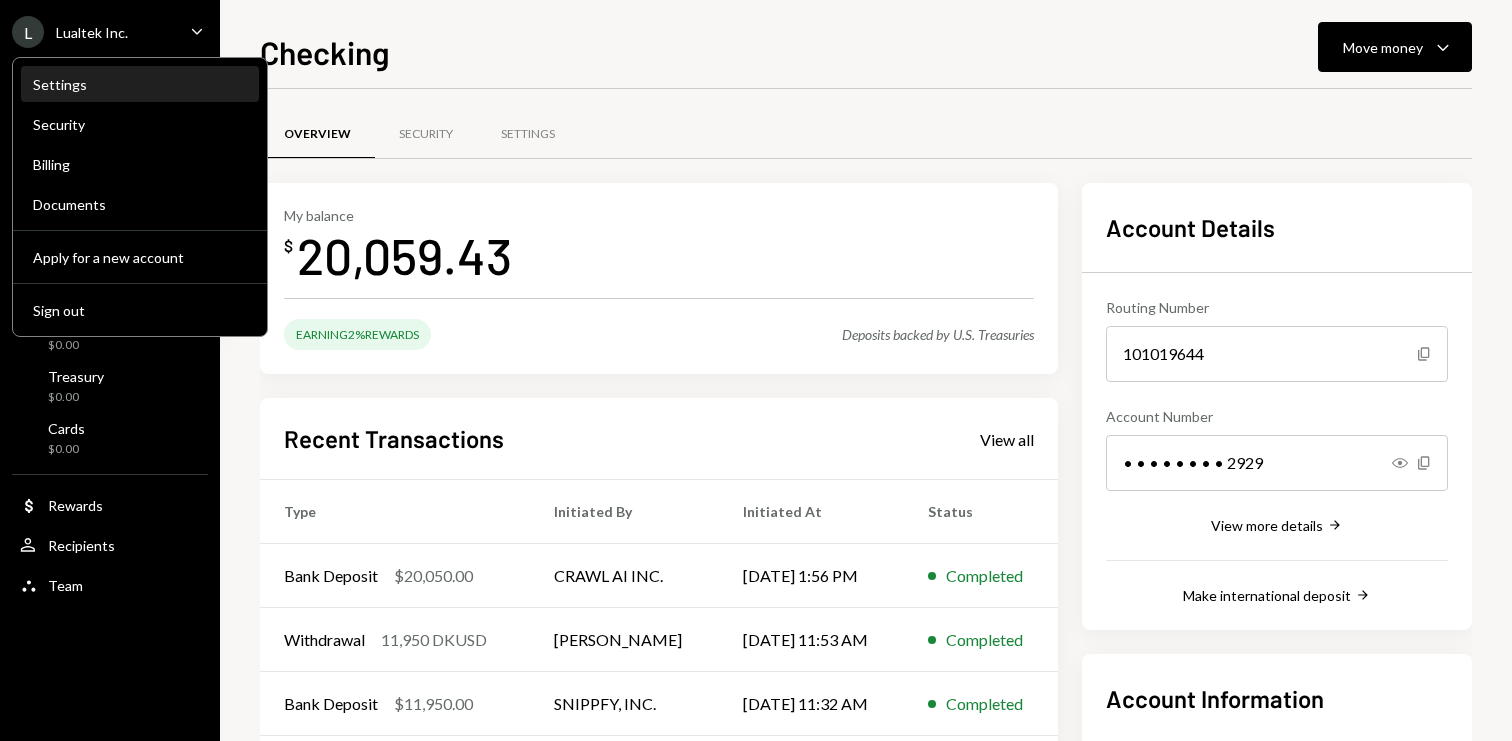 click on "Settings" at bounding box center [140, 84] 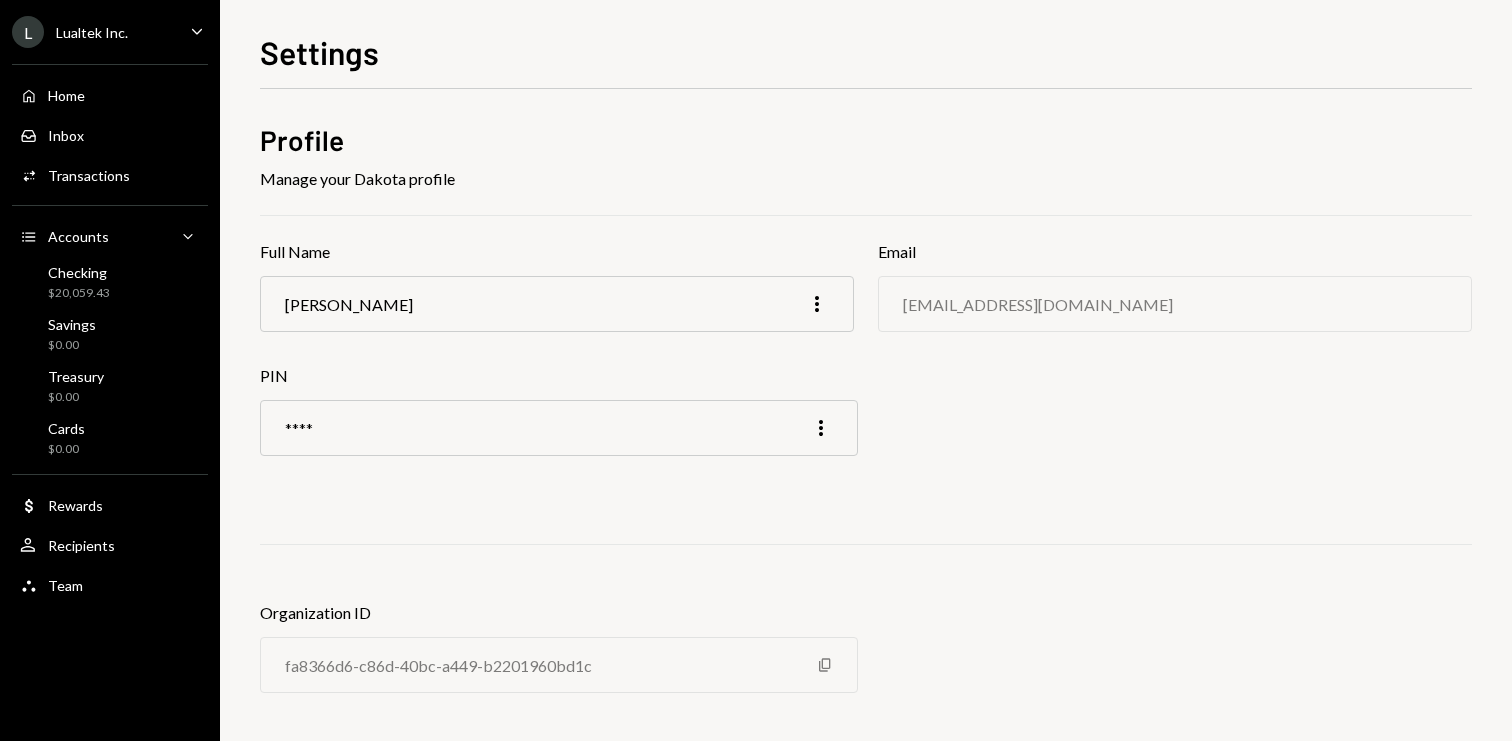 scroll, scrollTop: 0, scrollLeft: 0, axis: both 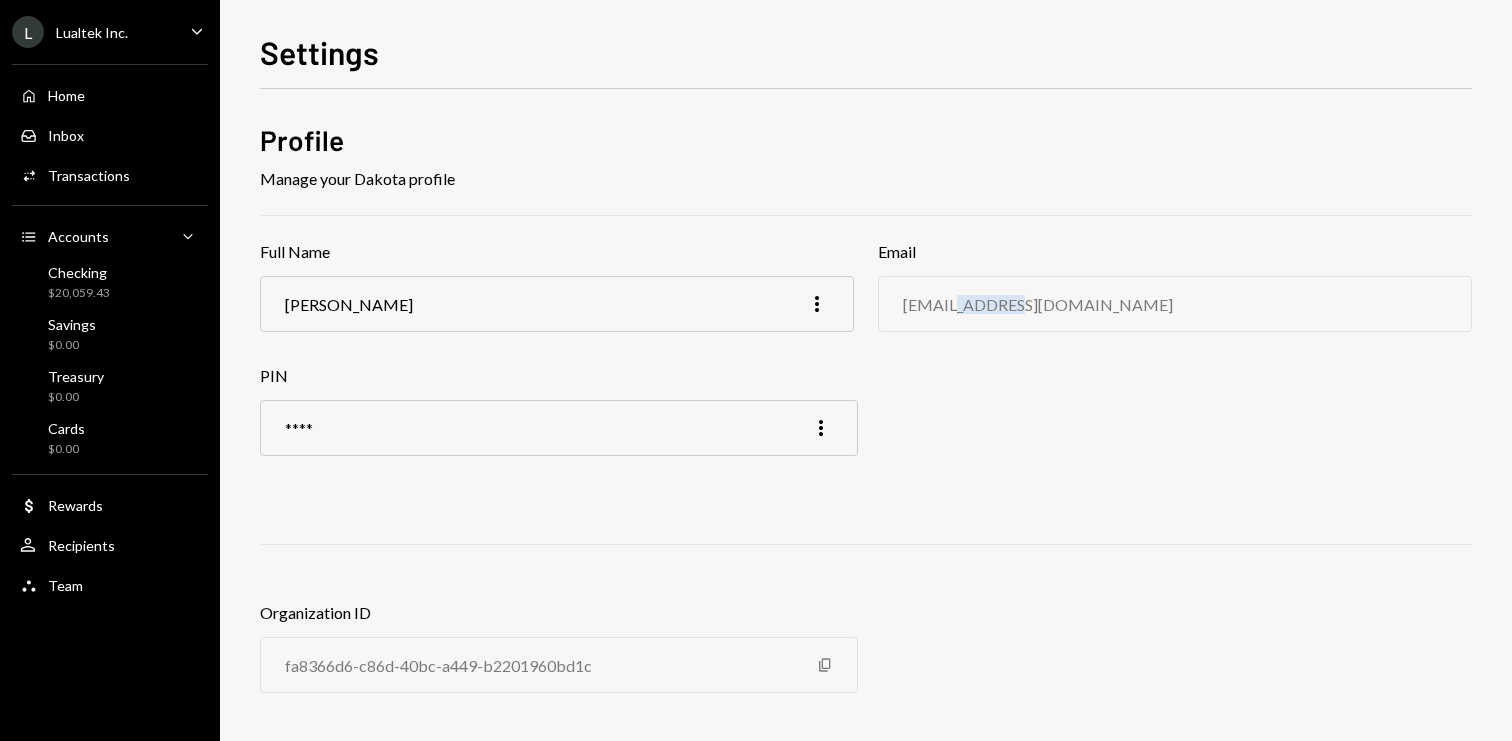 click on "hello@lualtek.app" at bounding box center [1038, 304] 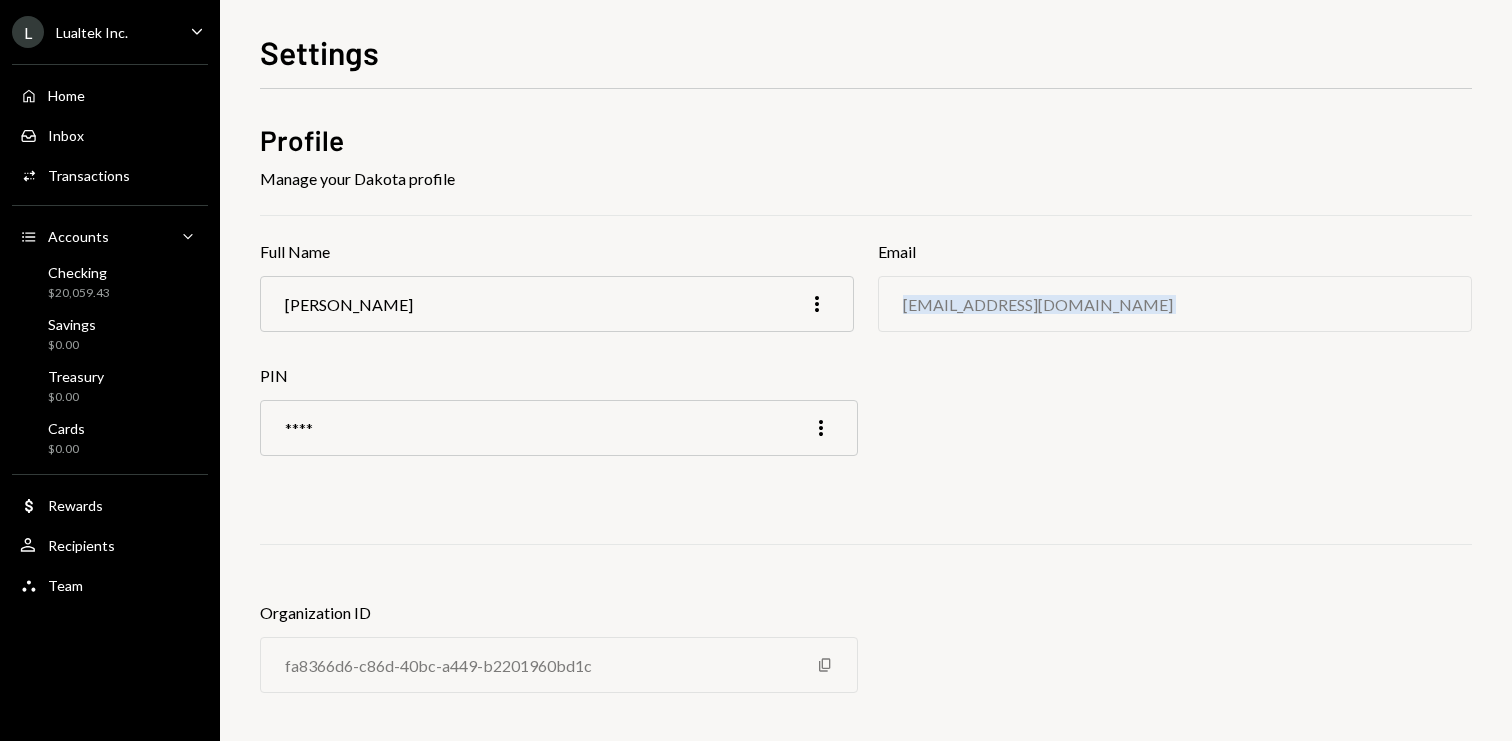 click on "hello@lualtek.app" at bounding box center (1038, 304) 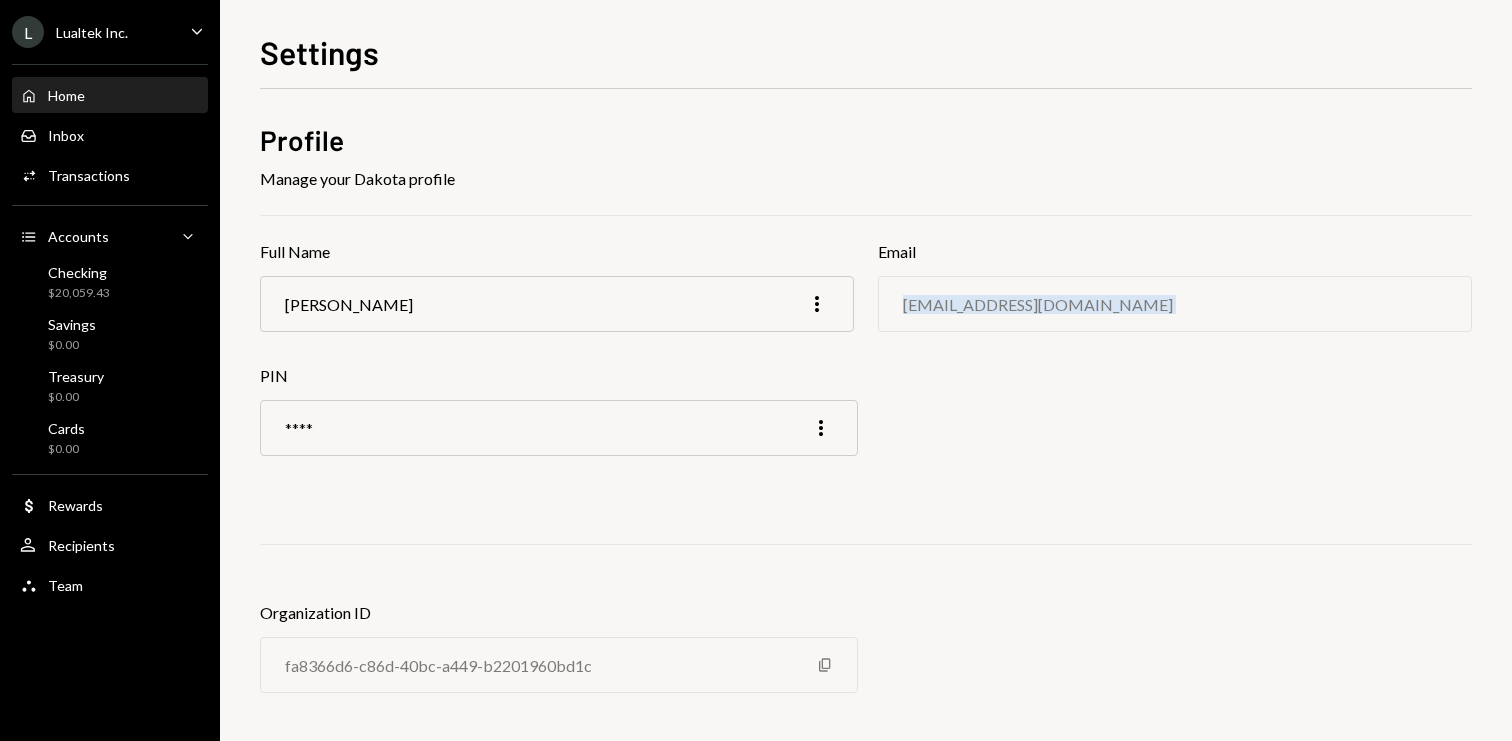 click on "Home Home" at bounding box center (110, 96) 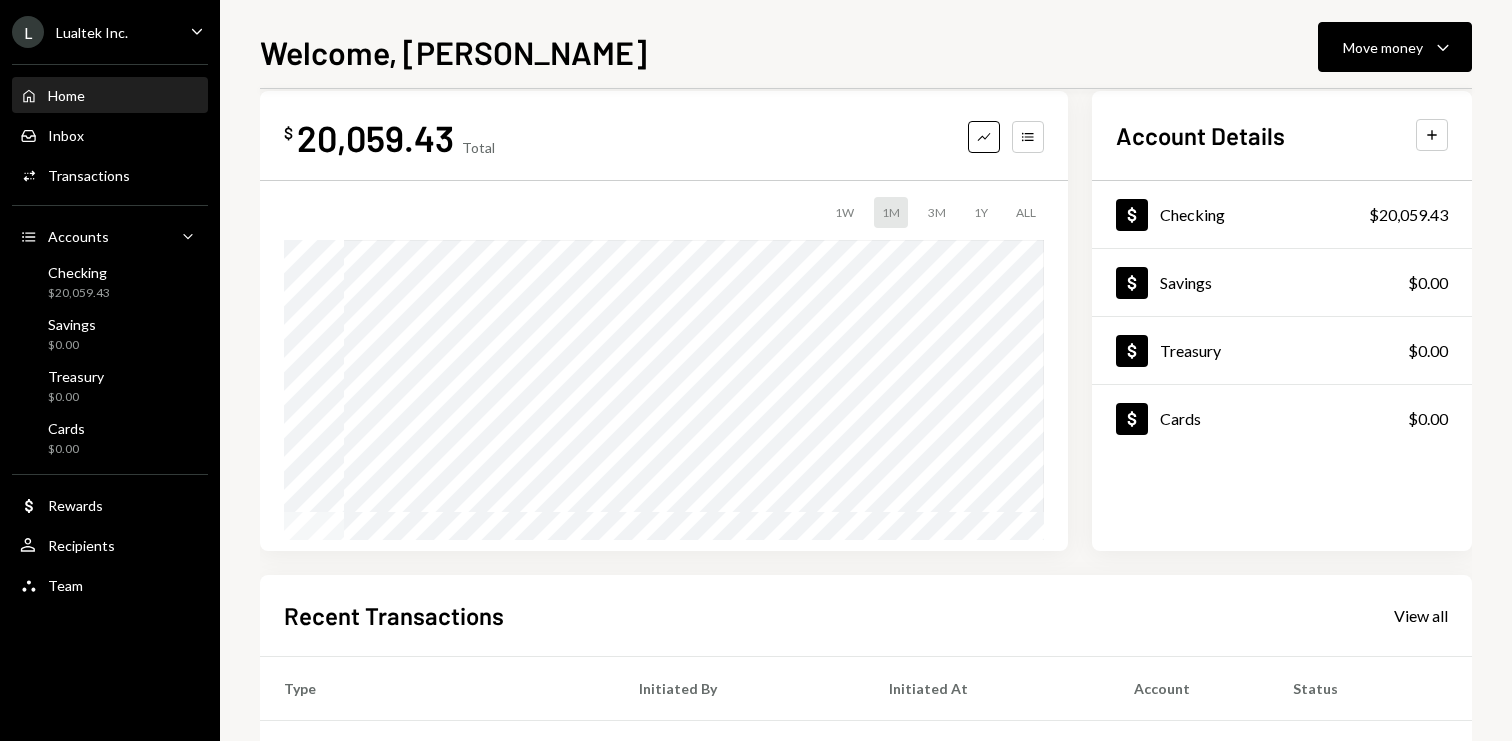 scroll, scrollTop: 18, scrollLeft: 0, axis: vertical 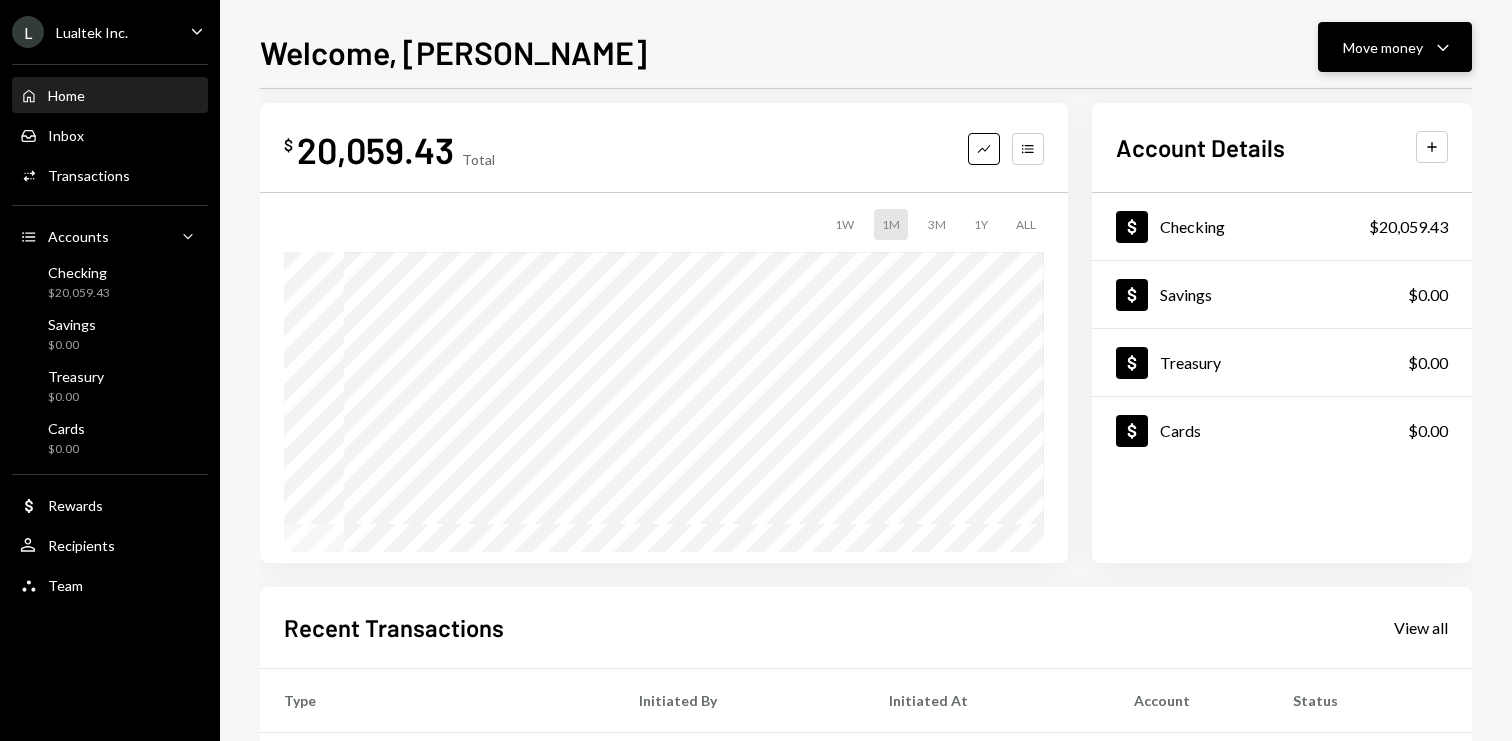 click on "Move money" at bounding box center (1383, 47) 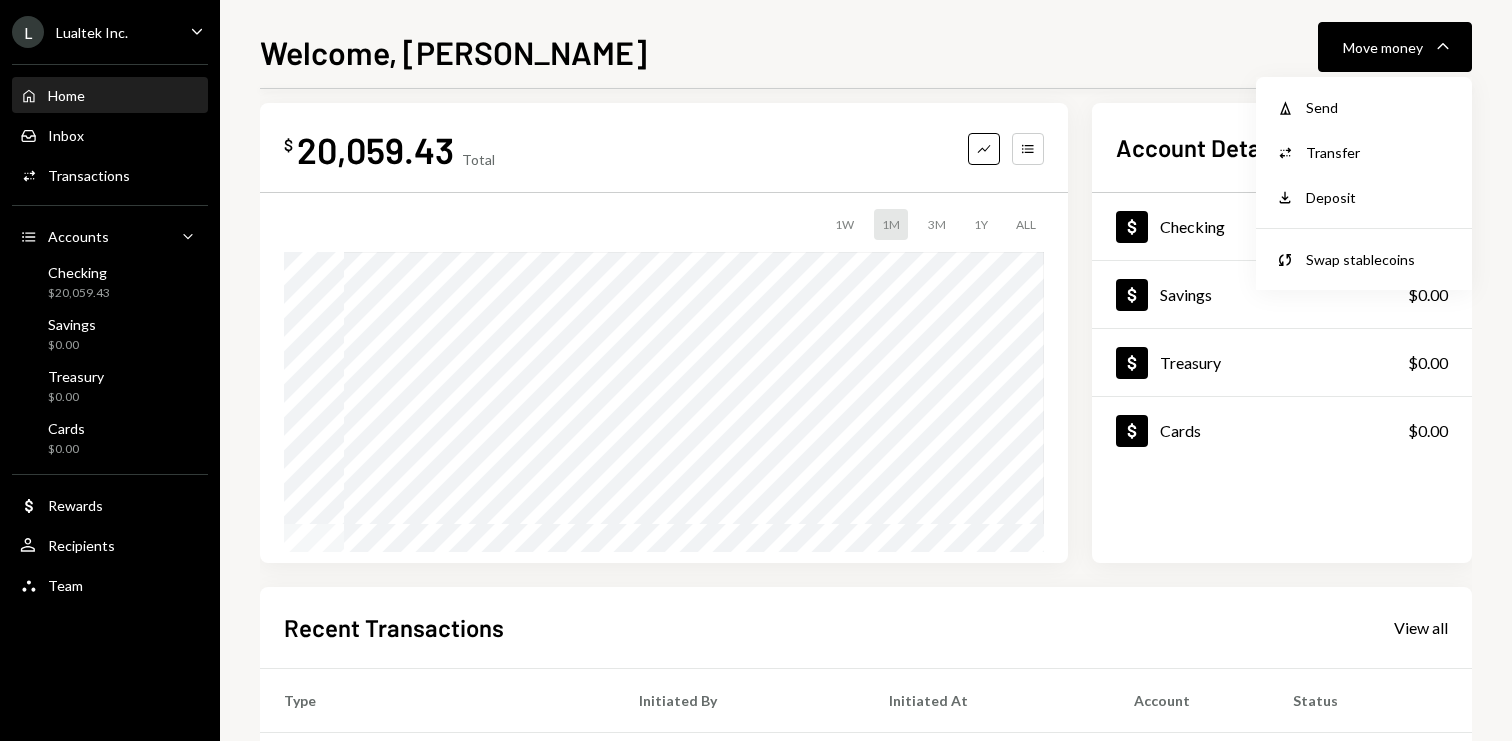 click on "Welcome, Anne Move money Caret Down" at bounding box center [866, 50] 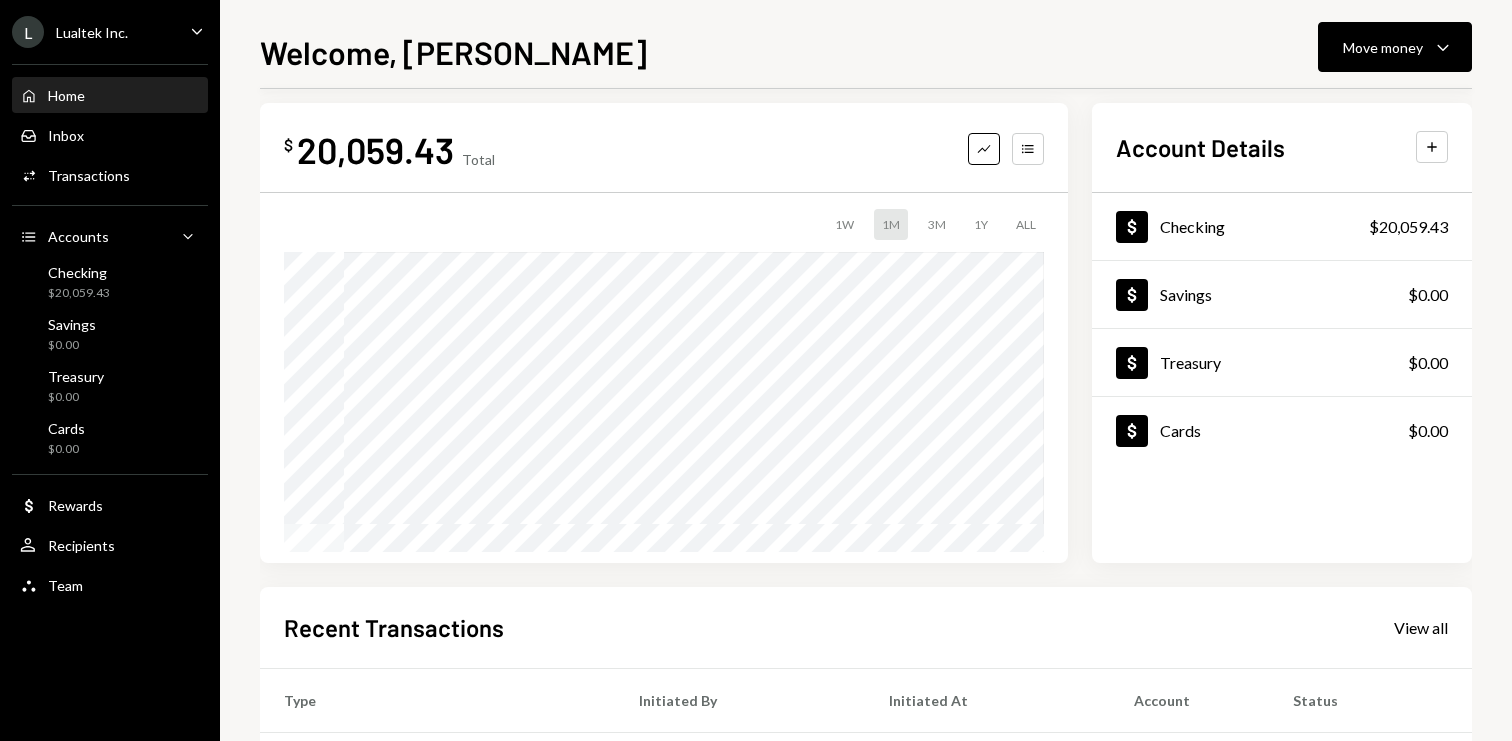 click on "L Lualtek Inc." at bounding box center (70, 32) 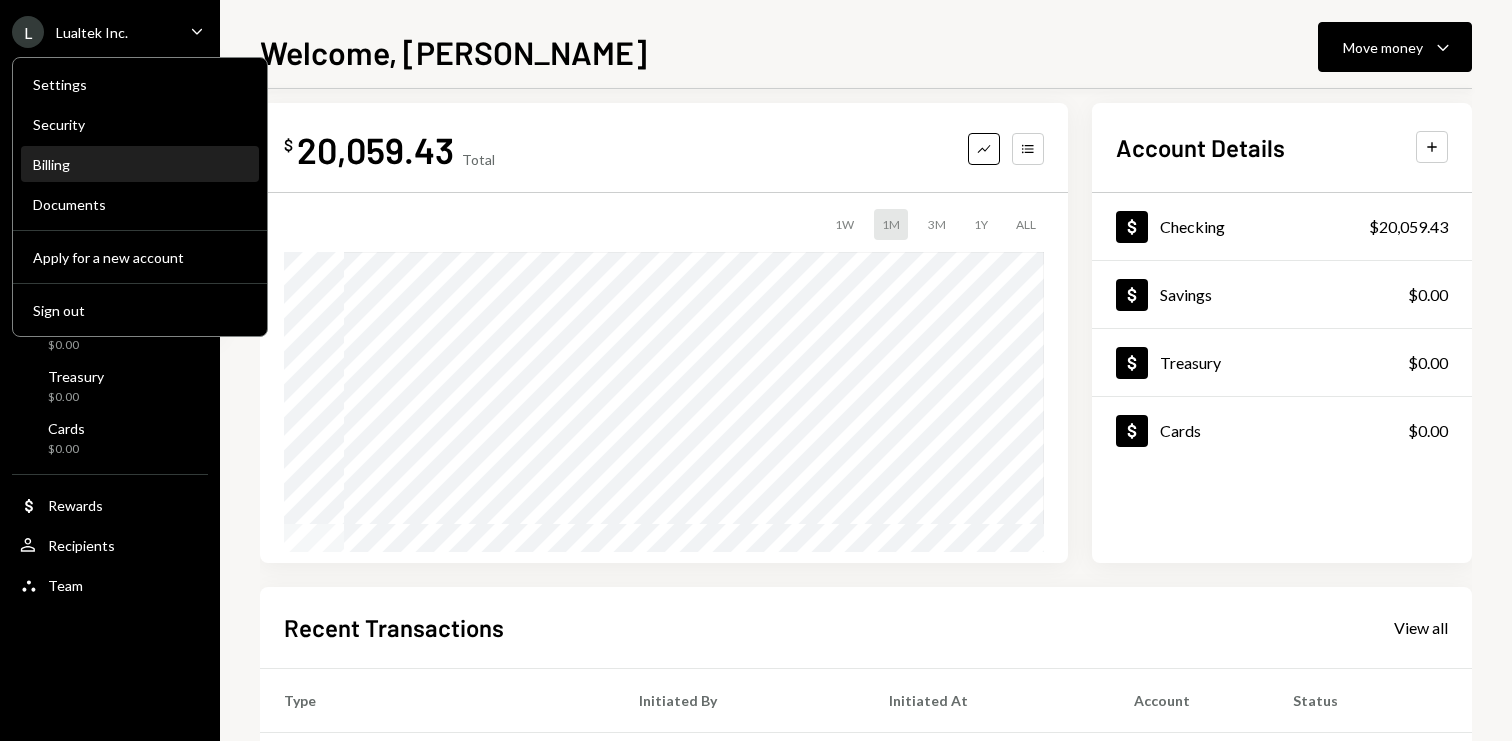 click on "Billing" at bounding box center [140, 164] 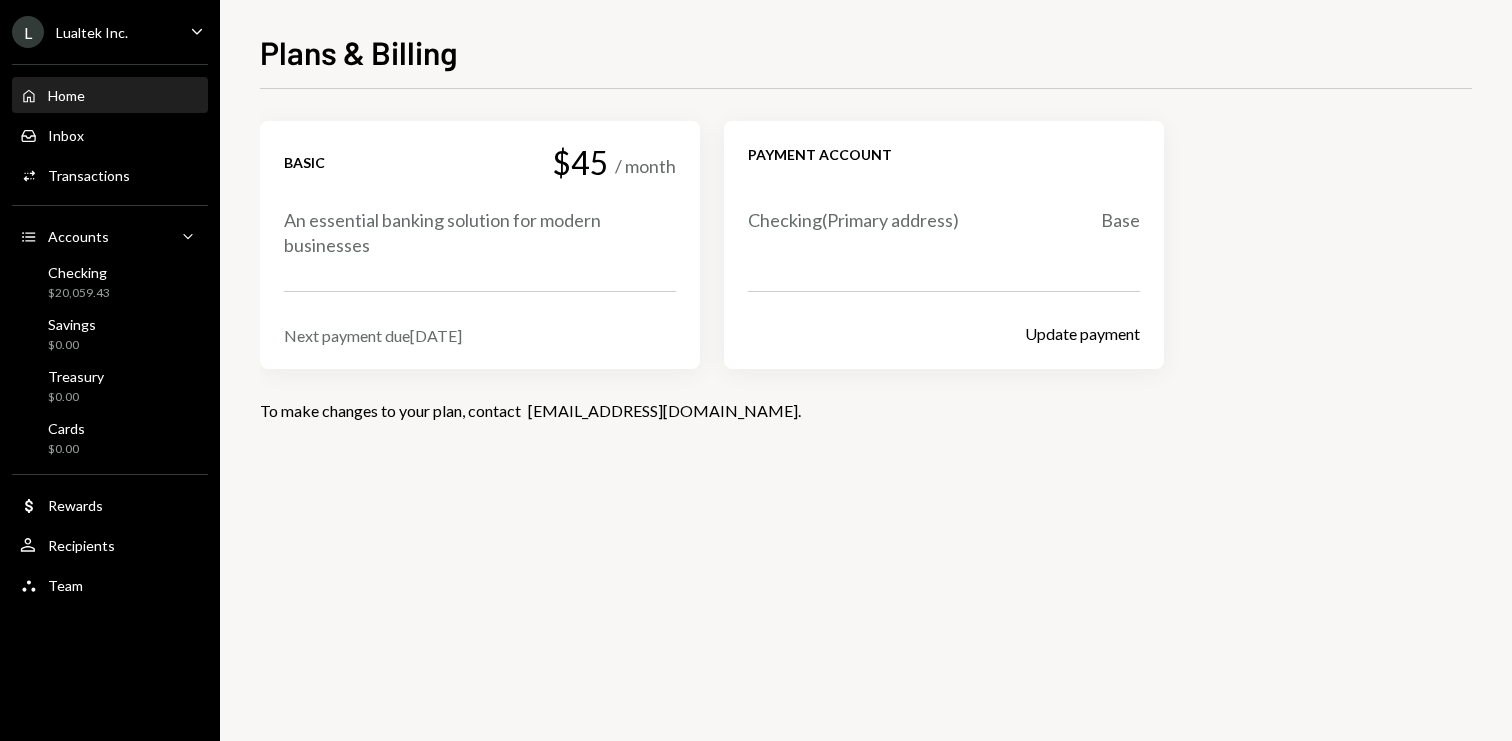 click on "Home Home" at bounding box center (110, 96) 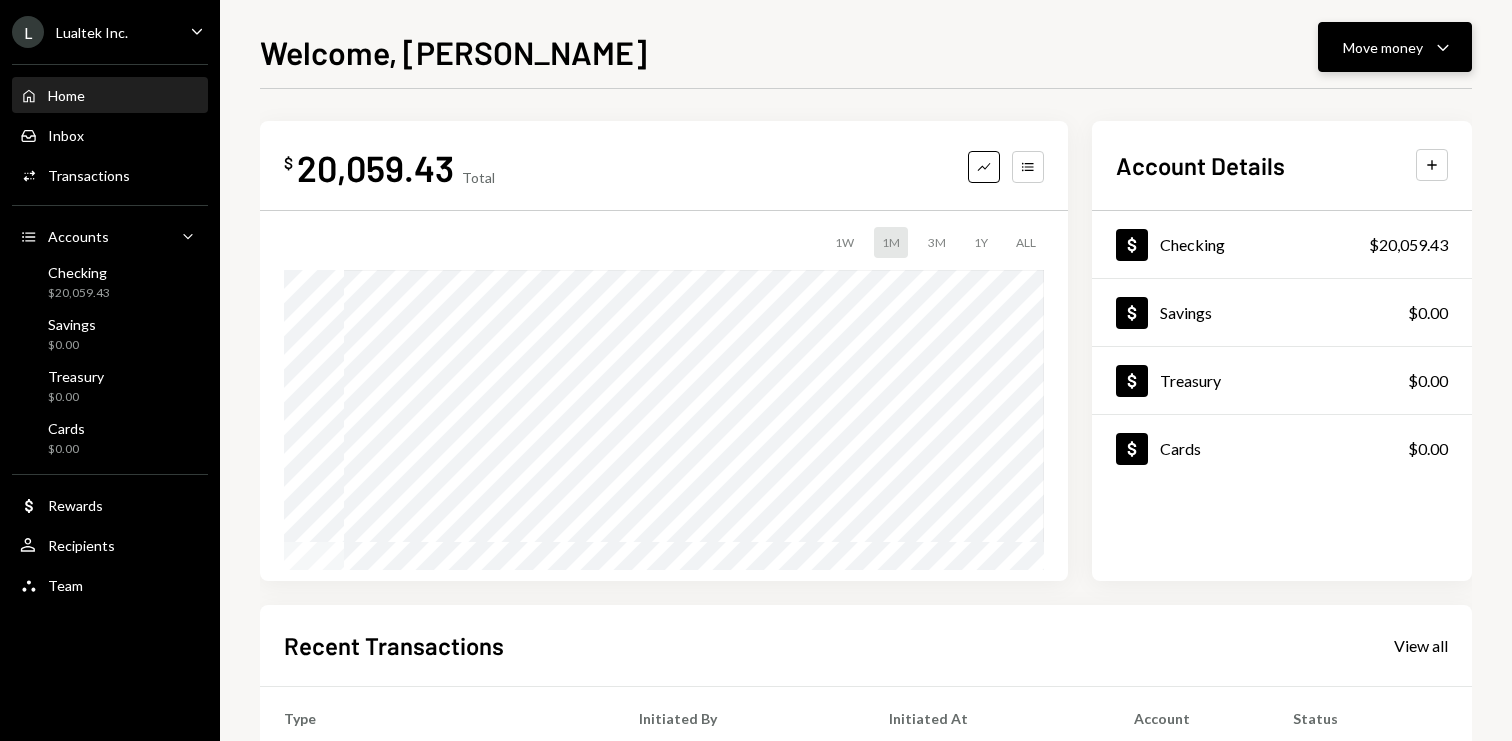 click on "Move money Caret Down" at bounding box center [1395, 47] 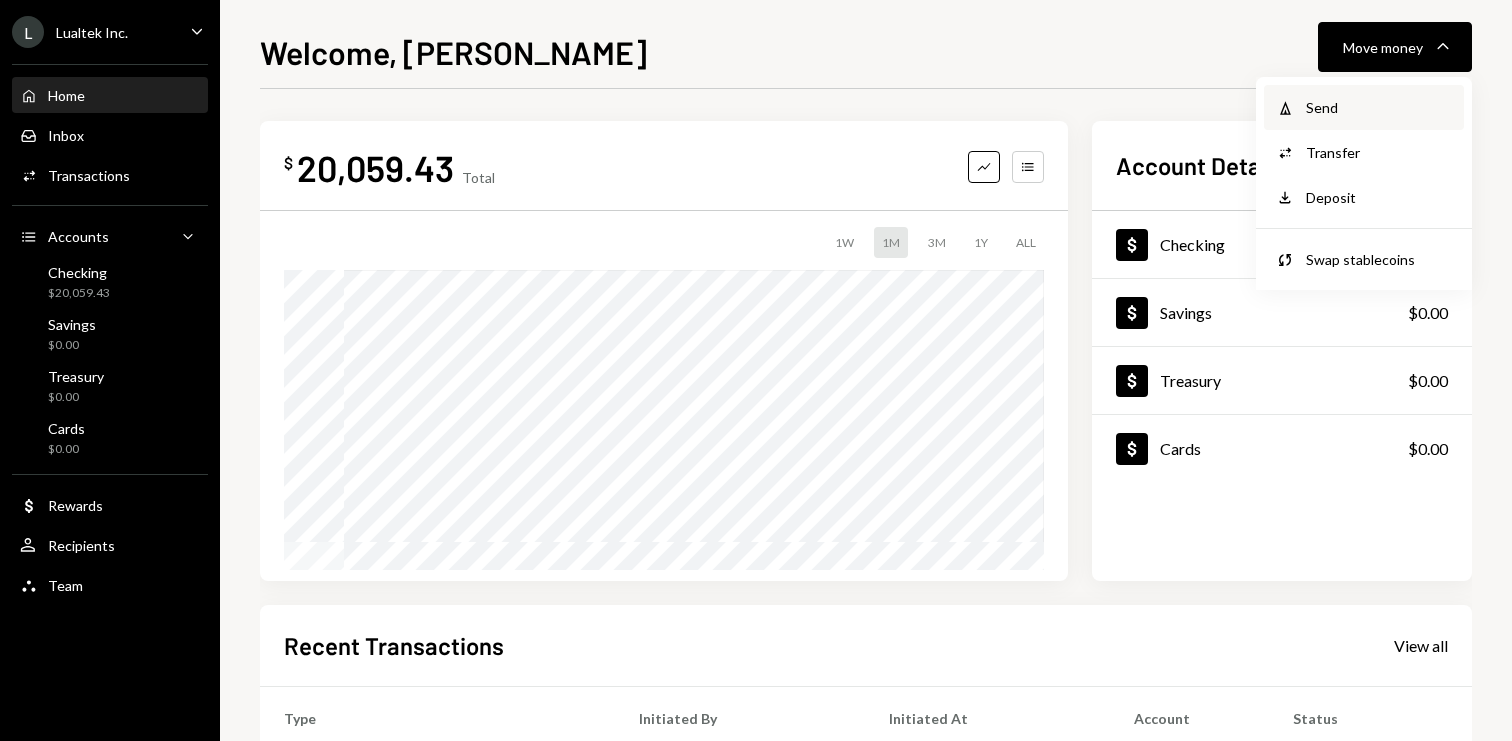 click on "Send" at bounding box center [1379, 107] 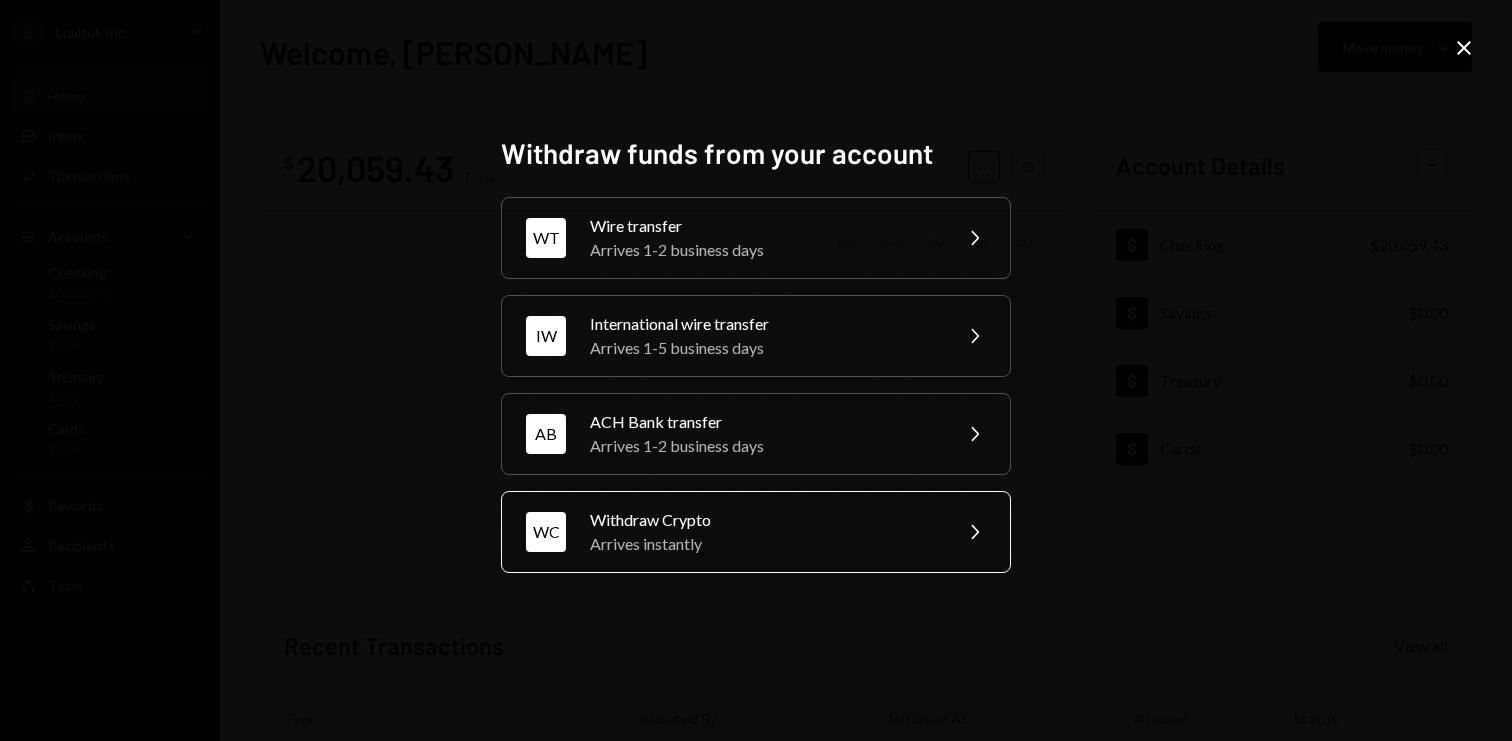click on "Arrives instantly" at bounding box center (764, 544) 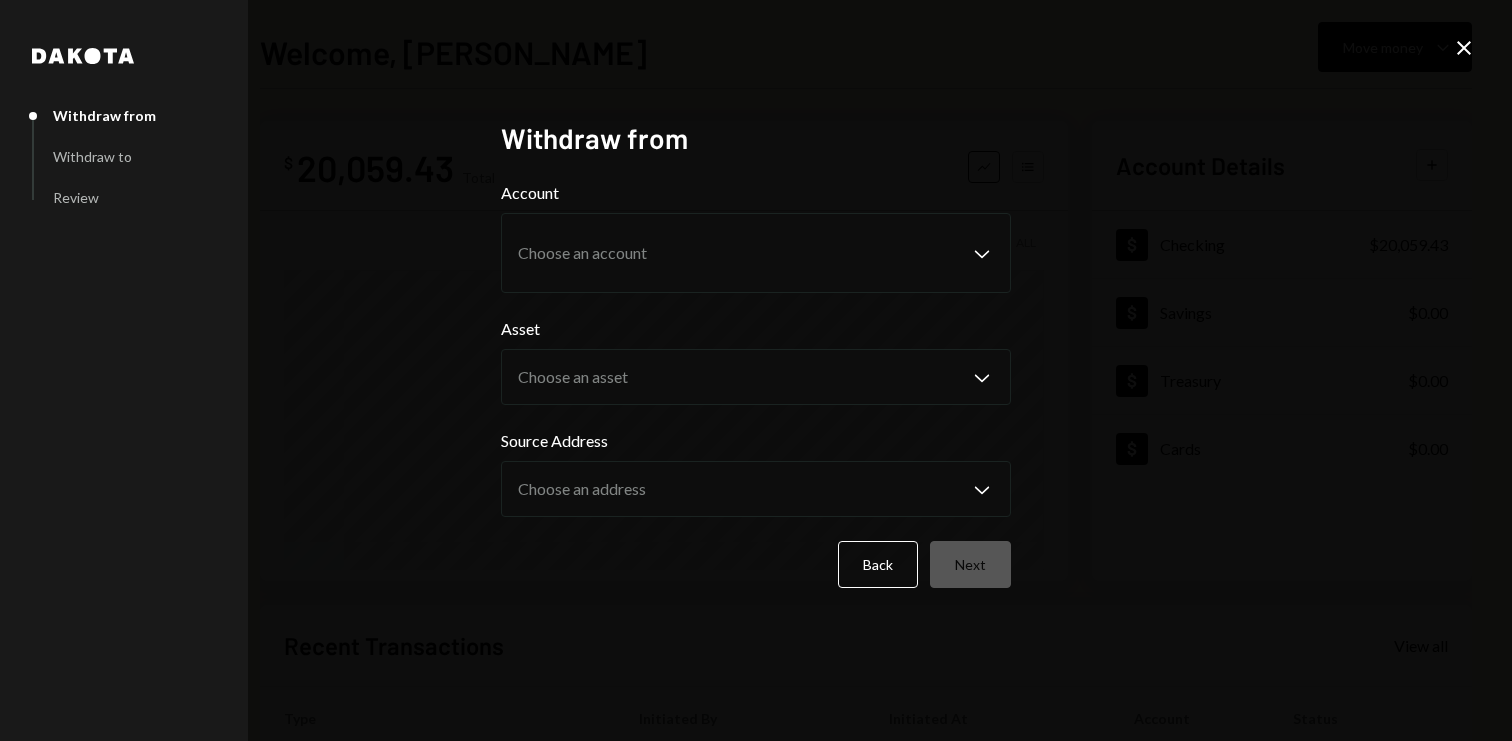 click on "Withdraw from" at bounding box center [756, 138] 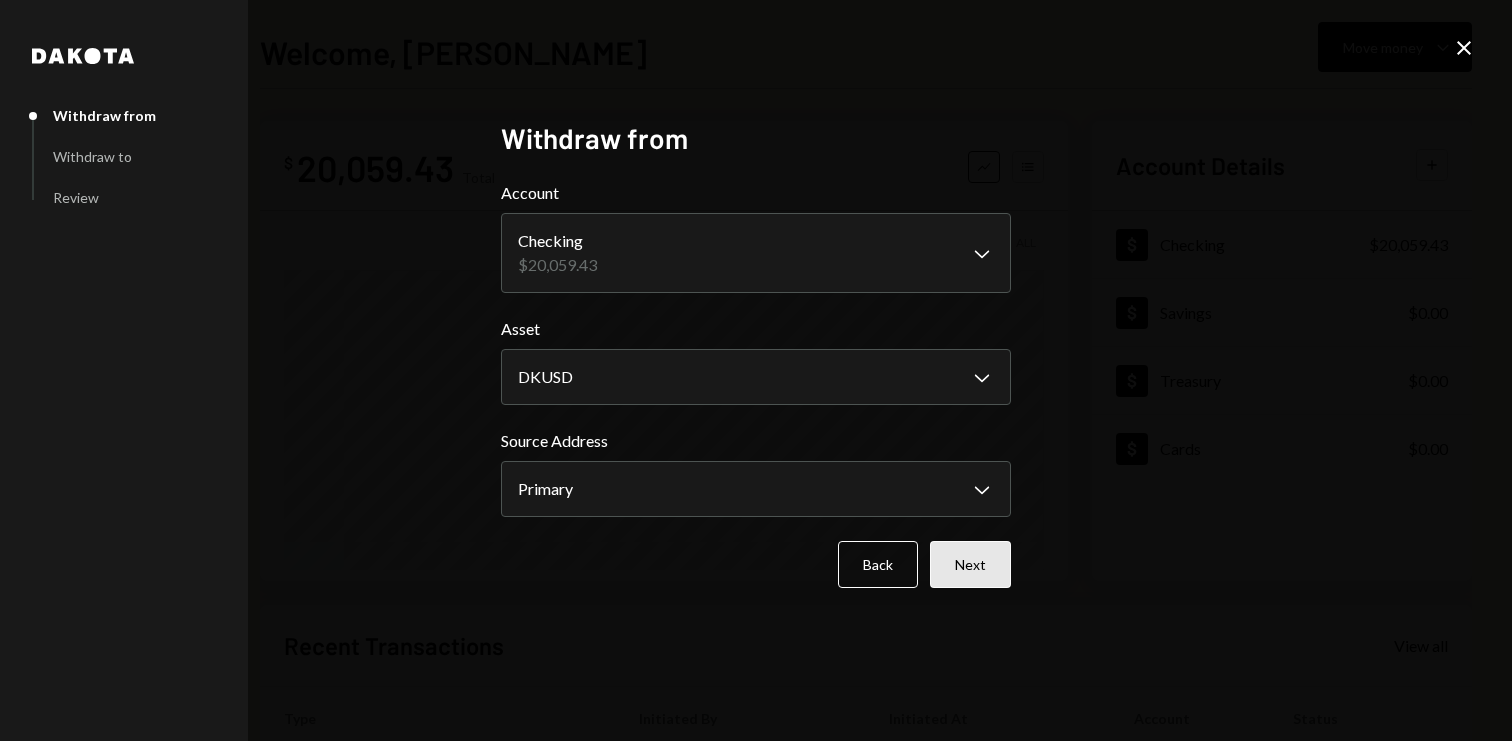 click on "Next" at bounding box center (970, 564) 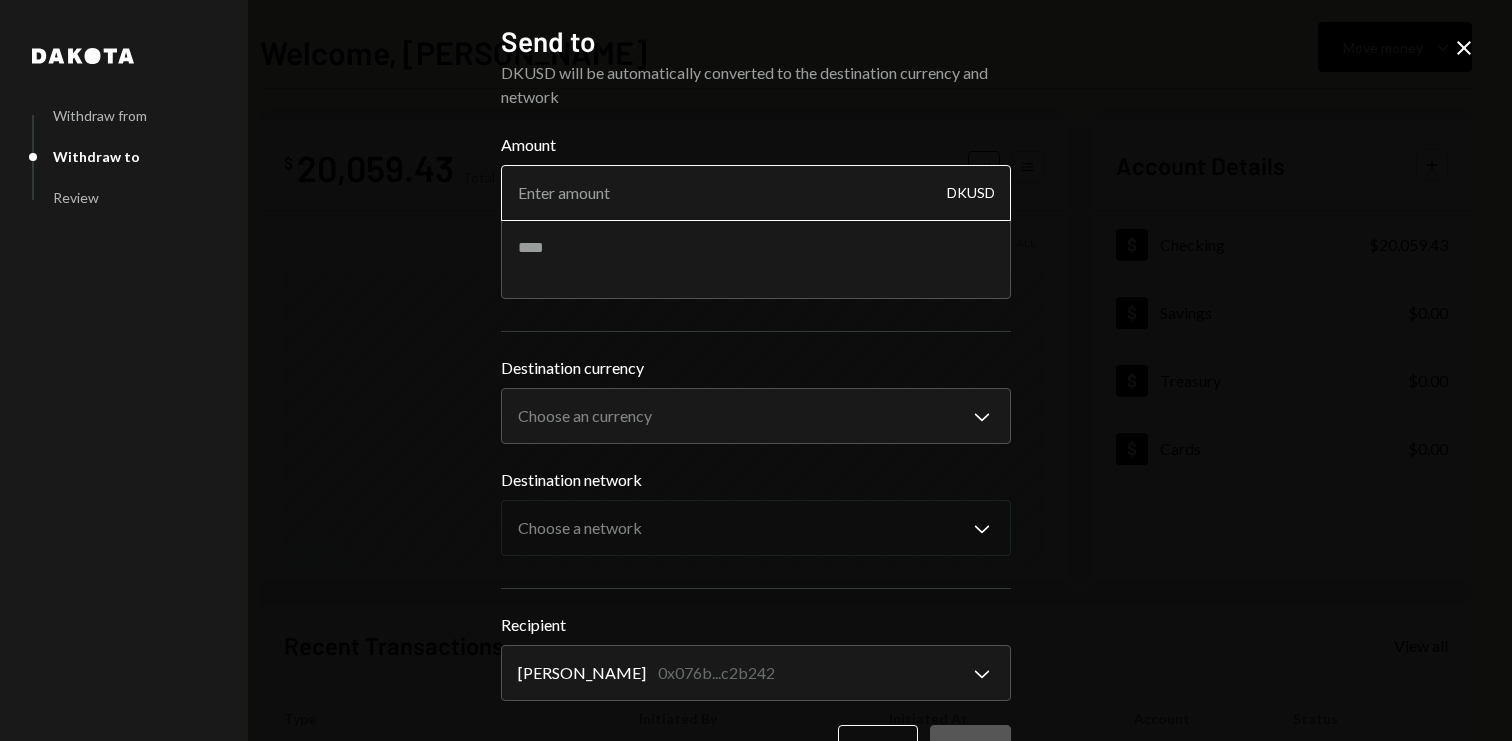 click on "Amount" at bounding box center (756, 193) 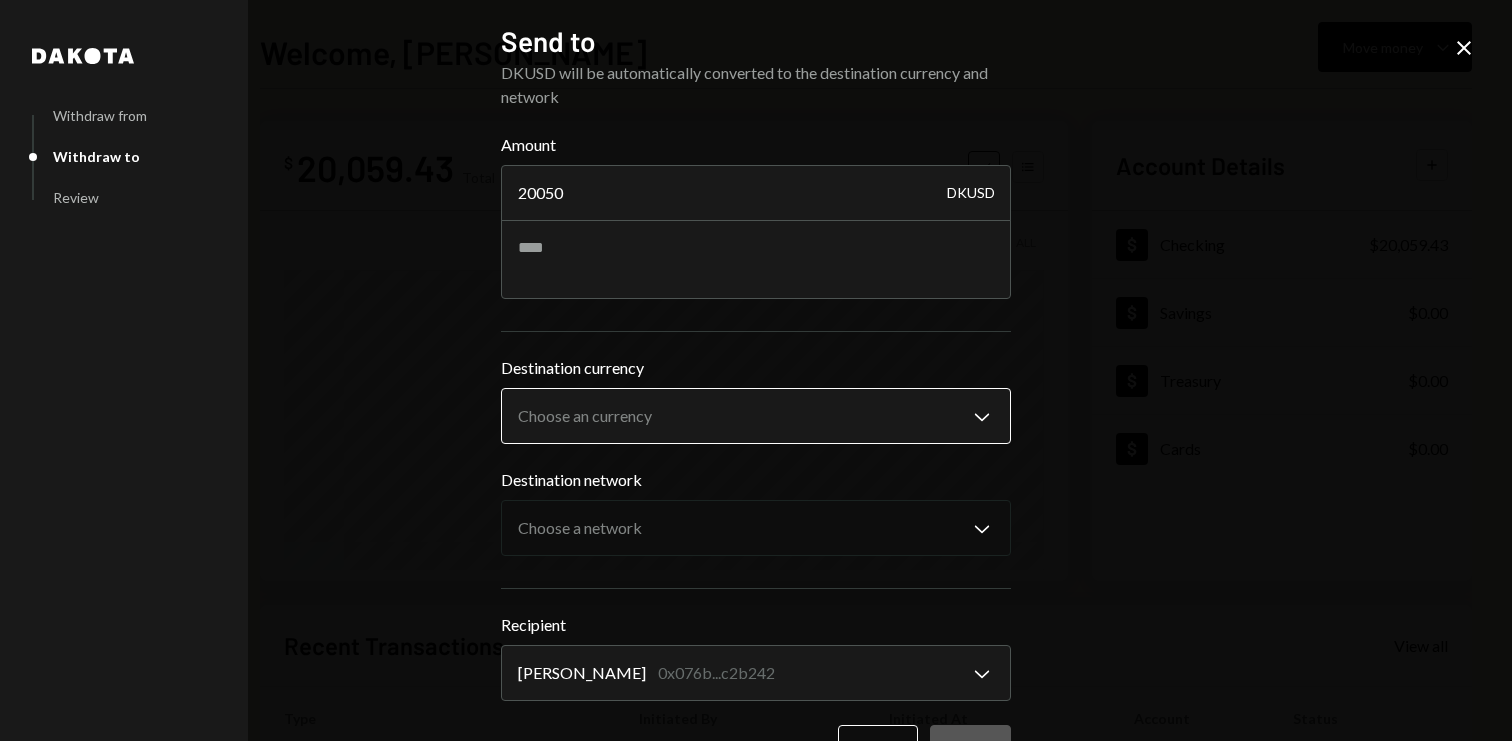 type on "20050" 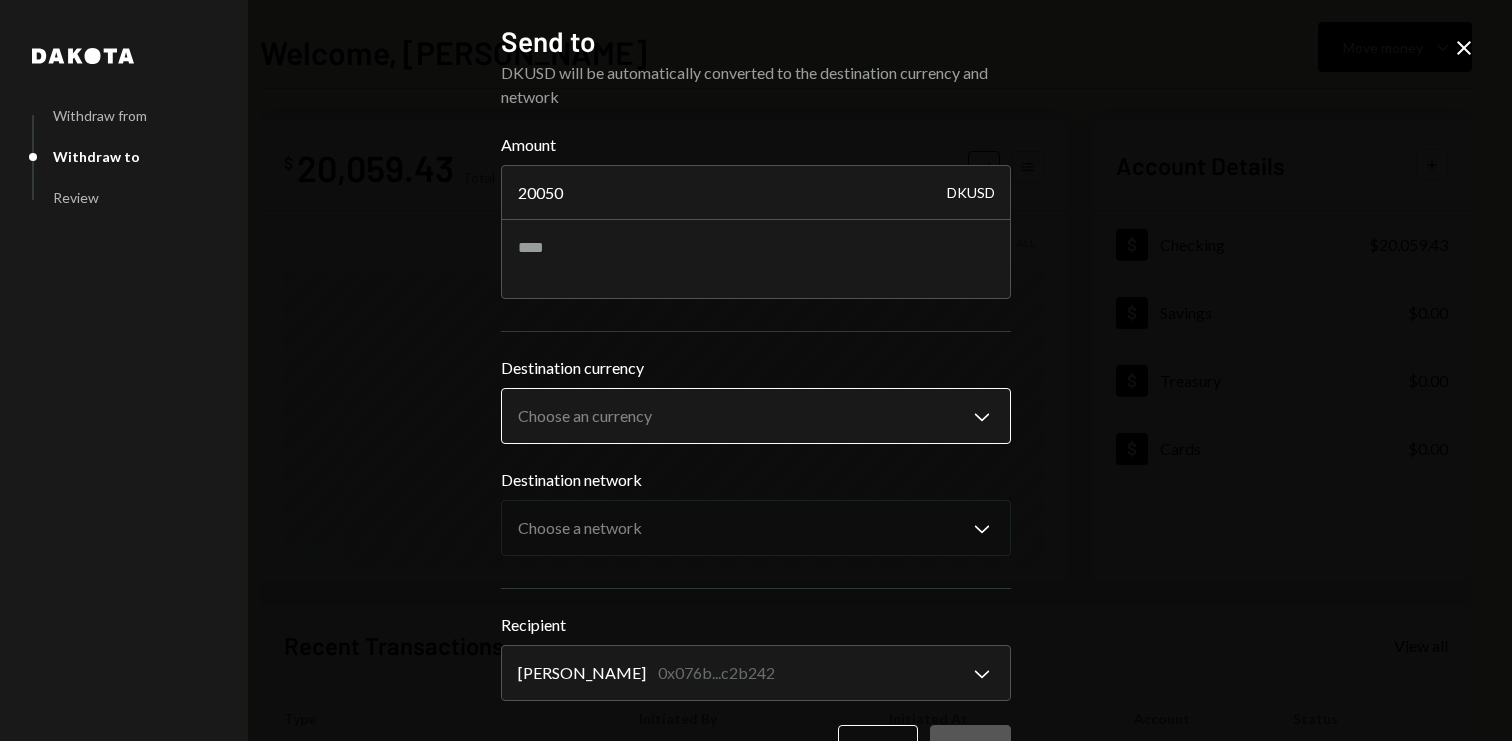 click on "L Lualtek Inc. Caret Down Home Home Inbox Inbox Activities Transactions Accounts Accounts Caret Down Checking $20,059.43 Savings $0.00 Treasury $0.00 Cards $0.00 Dollar Rewards User Recipients Team Team Welcome, Anne Move money Caret Down $ 20,059.43 Total Graph Accounts 1W 1M 3M 1Y ALL Account Details Plus Dollar Checking $20,059.43 Dollar Savings $0.00 Dollar Treasury $0.00 Dollar Cards $0.00 Recent Transactions View all Type Initiated By Initiated At Account Status Bank Deposit $20,050.00 CRAWL AI INC. 07/01/25 1:56 PM Checking Completed Withdrawal 11,950  DKUSD Anne Gallacher 07/01/25 11:53 AM Checking Completed Bank Deposit $11,950.00 SNIPPFY, INC. 07/01/25 11:32 AM Checking Completed Withdrawal 9,980  DKUSD Anne Gallacher 07/01/25 8:47 AM Checking Completed Bank Deposit $9,980.00 CRAWL AI INC. 06/30/25 3:37 PM Checking Completed Welcome, Anne - Dakota Dakota Withdraw from Withdraw to Review Send to DKUSD will be automatically converted to the destination currency and network Amount 20050 DKUSD ********" at bounding box center (756, 370) 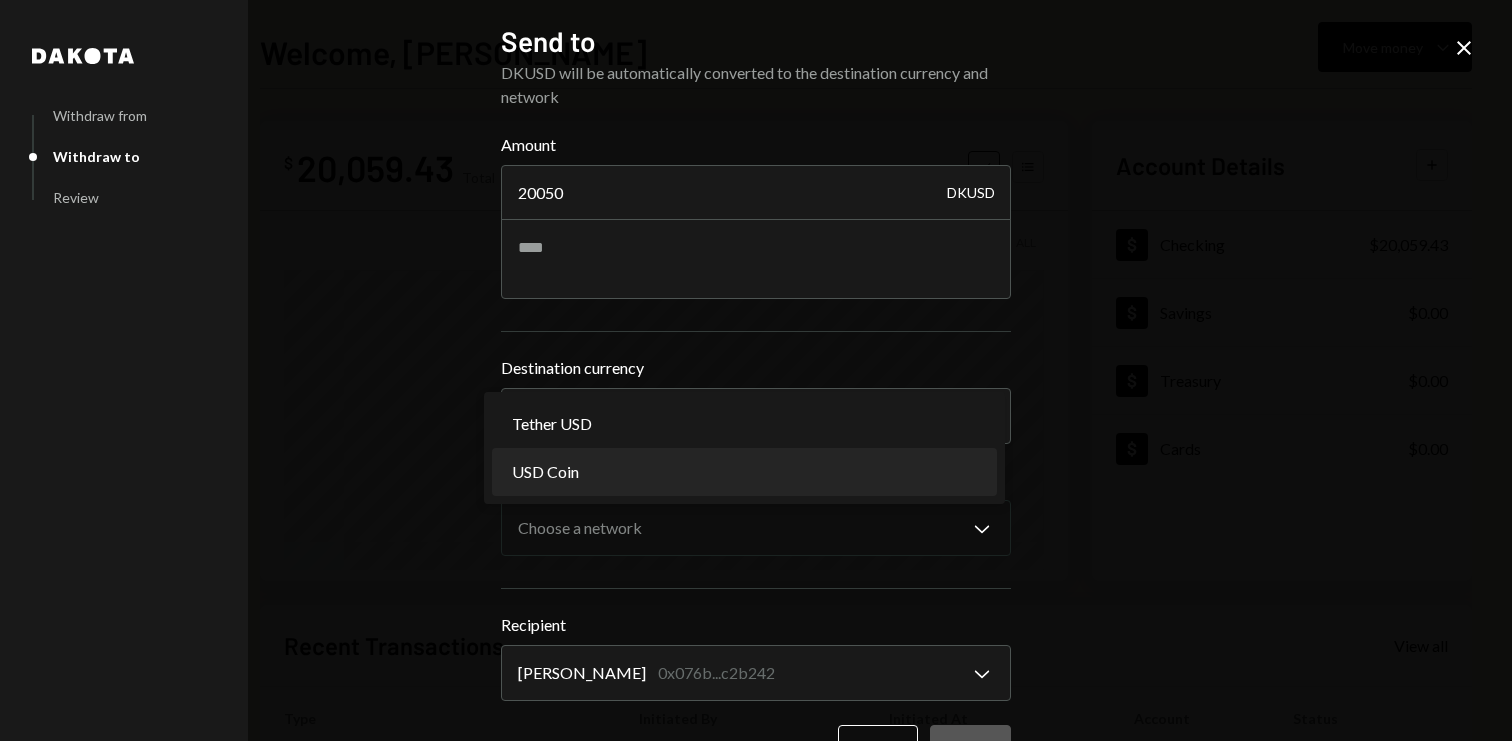 select on "****" 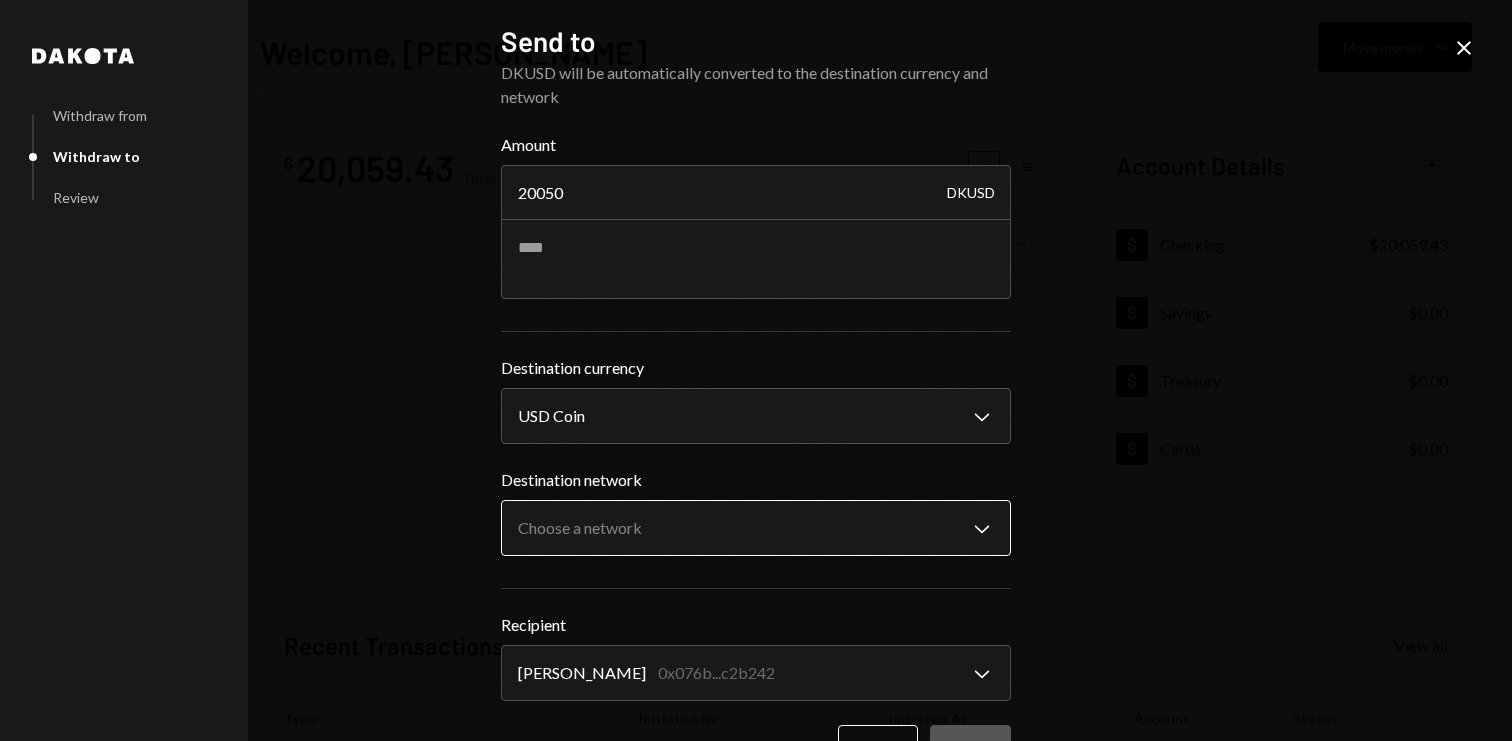 click on "L Lualtek Inc. Caret Down Home Home Inbox Inbox Activities Transactions Accounts Accounts Caret Down Checking $20,059.43 Savings $0.00 Treasury $0.00 Cards $0.00 Dollar Rewards User Recipients Team Team Welcome, Anne Move money Caret Down $ 20,059.43 Total Graph Accounts 1W 1M 3M 1Y ALL Account Details Plus Dollar Checking $20,059.43 Dollar Savings $0.00 Dollar Treasury $0.00 Dollar Cards $0.00 Recent Transactions View all Type Initiated By Initiated At Account Status Bank Deposit $20,050.00 CRAWL AI INC. 07/01/25 1:56 PM Checking Completed Withdrawal 11,950  DKUSD Anne Gallacher 07/01/25 11:53 AM Checking Completed Bank Deposit $11,950.00 SNIPPFY, INC. 07/01/25 11:32 AM Checking Completed Withdrawal 9,980  DKUSD Anne Gallacher 07/01/25 8:47 AM Checking Completed Bank Deposit $9,980.00 CRAWL AI INC. 06/30/25 3:37 PM Checking Completed Welcome, Anne - Dakota Dakota Withdraw from Withdraw to Review Send to DKUSD will be automatically converted to the destination currency and network Amount 20050 DKUSD USD Coin" at bounding box center (756, 370) 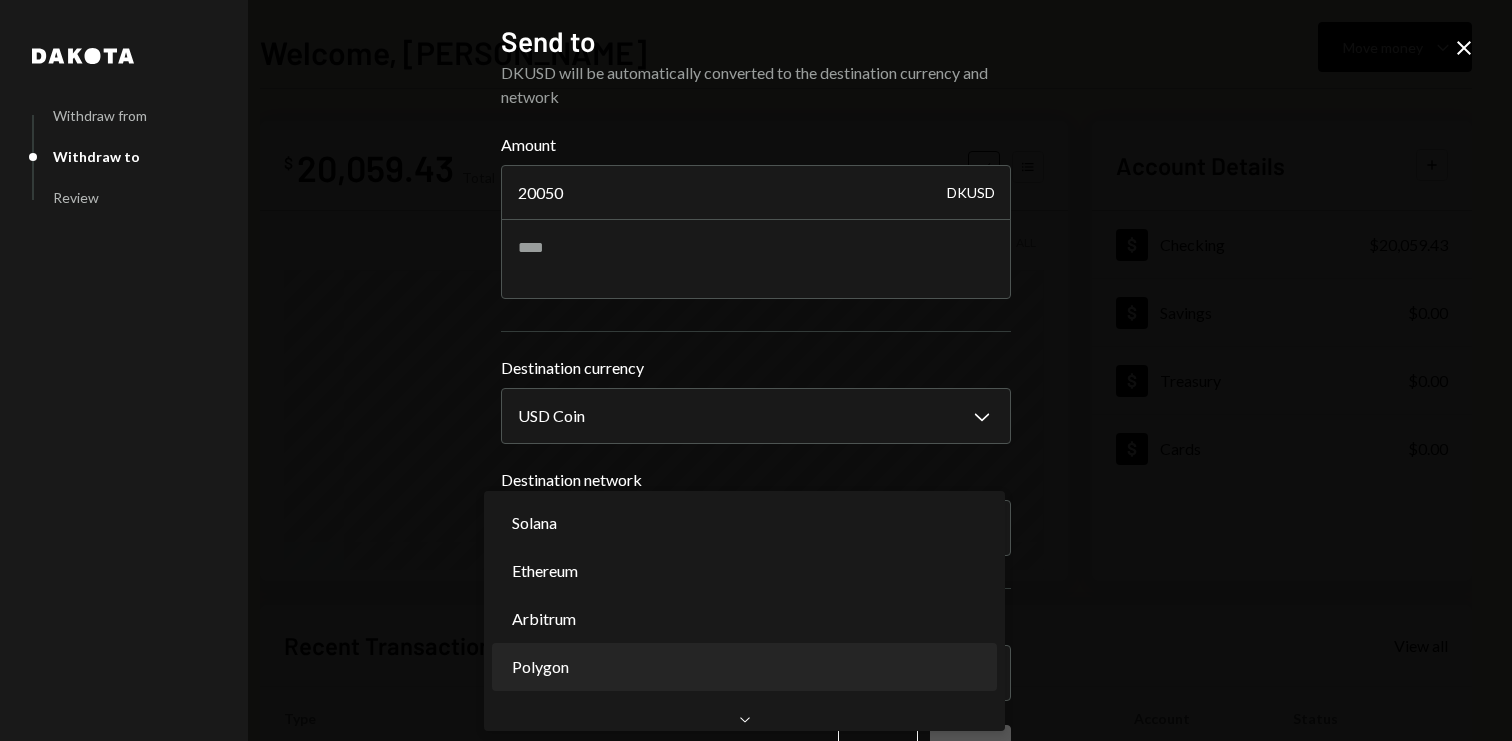 select on "**********" 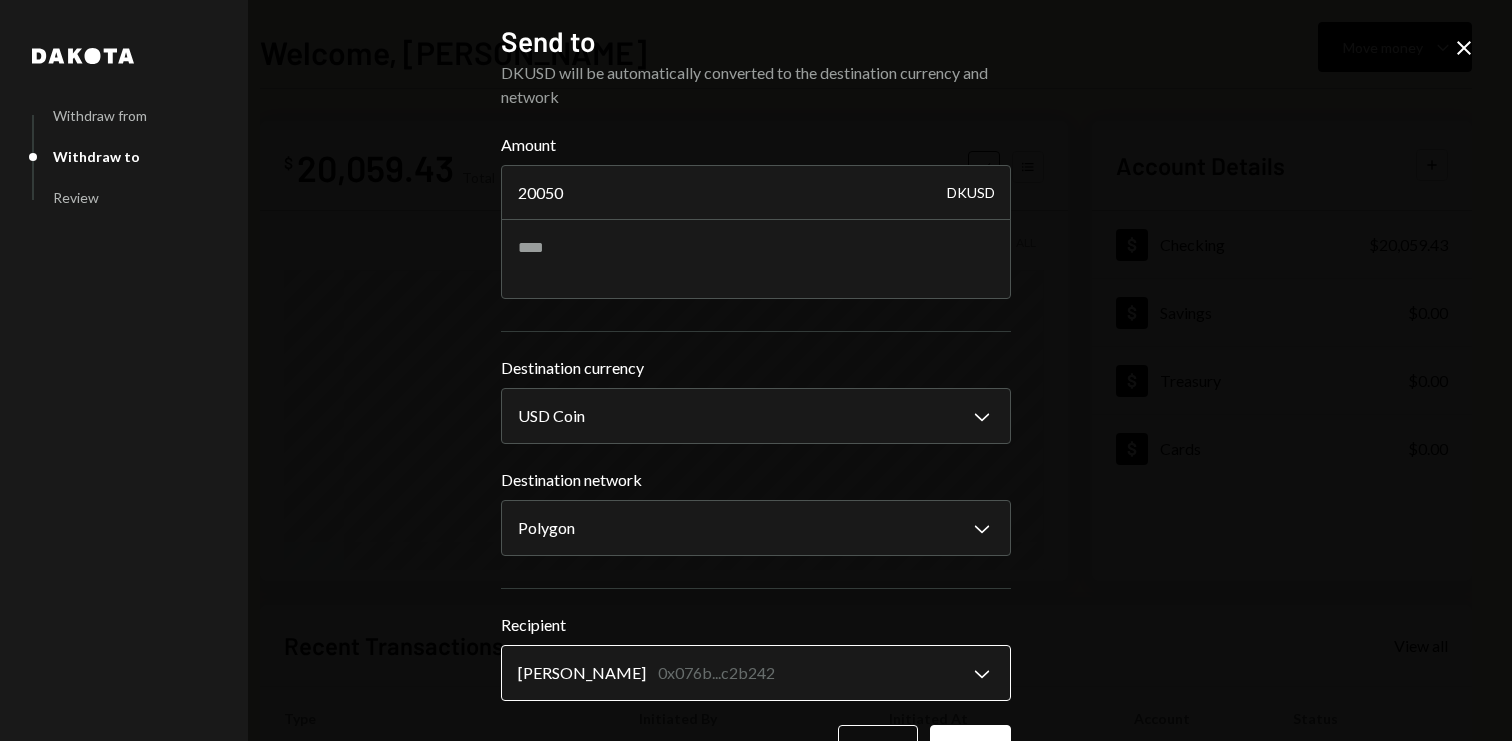 click on "L Lualtek Inc. Caret Down Home Home Inbox Inbox Activities Transactions Accounts Accounts Caret Down Checking $20,059.43 Savings $0.00 Treasury $0.00 Cards $0.00 Dollar Rewards User Recipients Team Team Welcome, Anne Move money Caret Down $ 20,059.43 Total Graph Accounts 1W 1M 3M 1Y ALL Account Details Plus Dollar Checking $20,059.43 Dollar Savings $0.00 Dollar Treasury $0.00 Dollar Cards $0.00 Recent Transactions View all Type Initiated By Initiated At Account Status Bank Deposit $20,050.00 CRAWL AI INC. 07/01/25 1:56 PM Checking Completed Withdrawal 11,950  DKUSD Anne Gallacher 07/01/25 11:53 AM Checking Completed Bank Deposit $11,950.00 SNIPPFY, INC. 07/01/25 11:32 AM Checking Completed Withdrawal 9,980  DKUSD Anne Gallacher 07/01/25 8:47 AM Checking Completed Bank Deposit $9,980.00 CRAWL AI INC. 06/30/25 3:37 PM Checking Completed Welcome, Anne - Dakota Dakota Withdraw from Withdraw to Review Send to DKUSD will be automatically converted to the destination currency and network Amount 20050 DKUSD USD Coin" at bounding box center [756, 370] 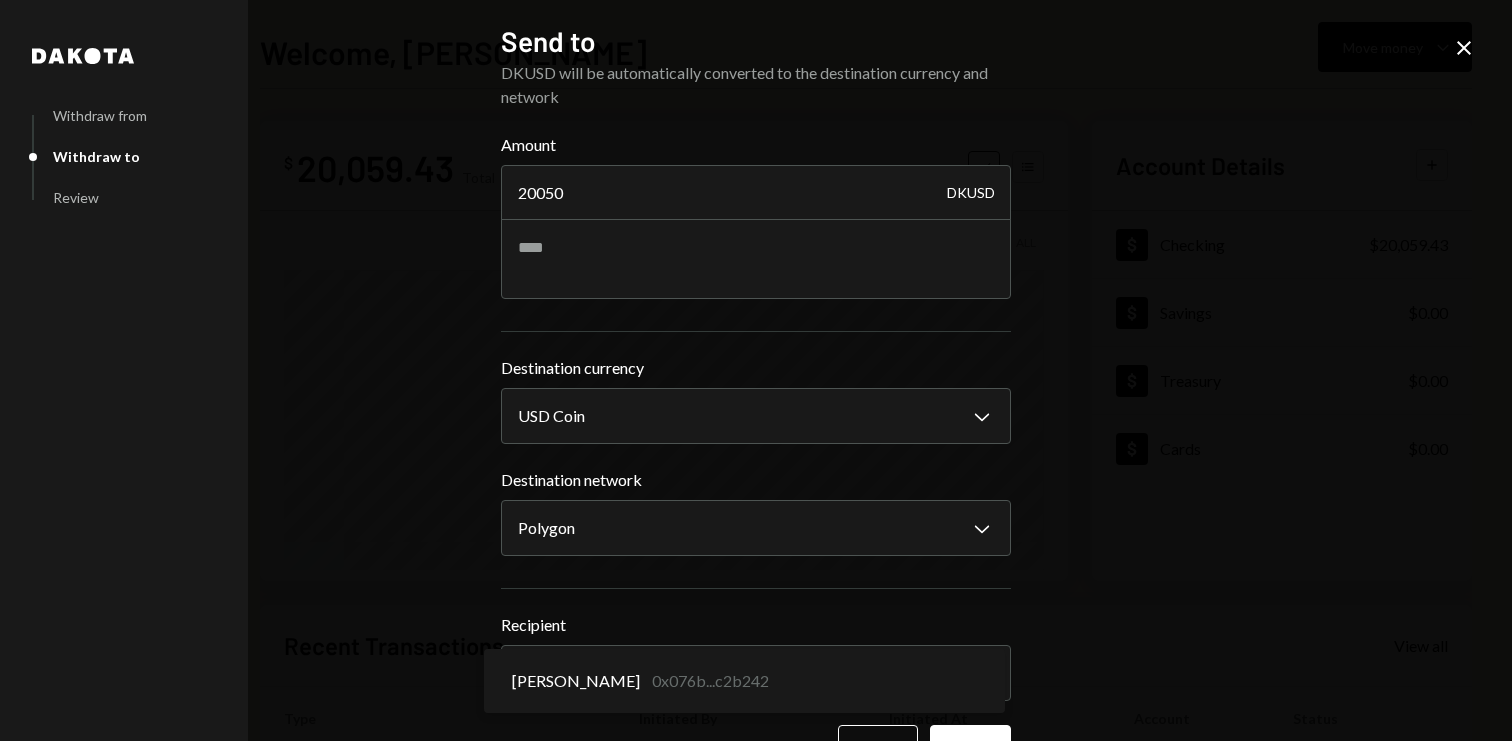 click on "L Lualtek Inc. Caret Down Home Home Inbox Inbox Activities Transactions Accounts Accounts Caret Down Checking $20,059.43 Savings $0.00 Treasury $0.00 Cards $0.00 Dollar Rewards User Recipients Team Team Welcome, Anne Move money Caret Down $ 20,059.43 Total Graph Accounts 1W 1M 3M 1Y ALL Account Details Plus Dollar Checking $20,059.43 Dollar Savings $0.00 Dollar Treasury $0.00 Dollar Cards $0.00 Recent Transactions View all Type Initiated By Initiated At Account Status Bank Deposit $20,050.00 CRAWL AI INC. 07/01/25 1:56 PM Checking Completed Withdrawal 11,950  DKUSD Anne Gallacher 07/01/25 11:53 AM Checking Completed Bank Deposit $11,950.00 SNIPPFY, INC. 07/01/25 11:32 AM Checking Completed Withdrawal 9,980  DKUSD Anne Gallacher 07/01/25 8:47 AM Checking Completed Bank Deposit $9,980.00 CRAWL AI INC. 06/30/25 3:37 PM Checking Completed Welcome, Anne - Dakota Dakota Withdraw from Withdraw to Review Send to DKUSD will be automatically converted to the destination currency and network Amount 20050 DKUSD USD Coin" at bounding box center (756, 370) 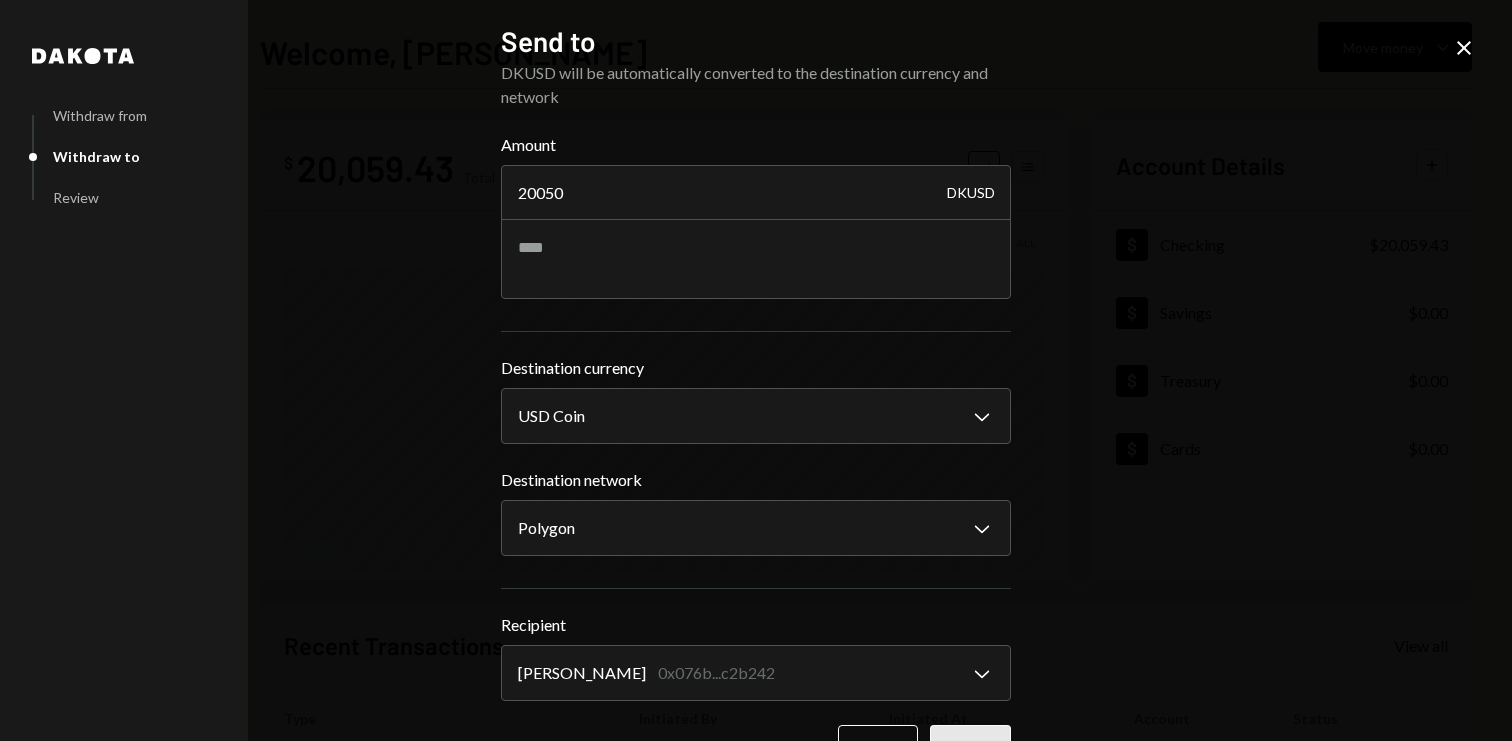 click on "Next" at bounding box center [970, 748] 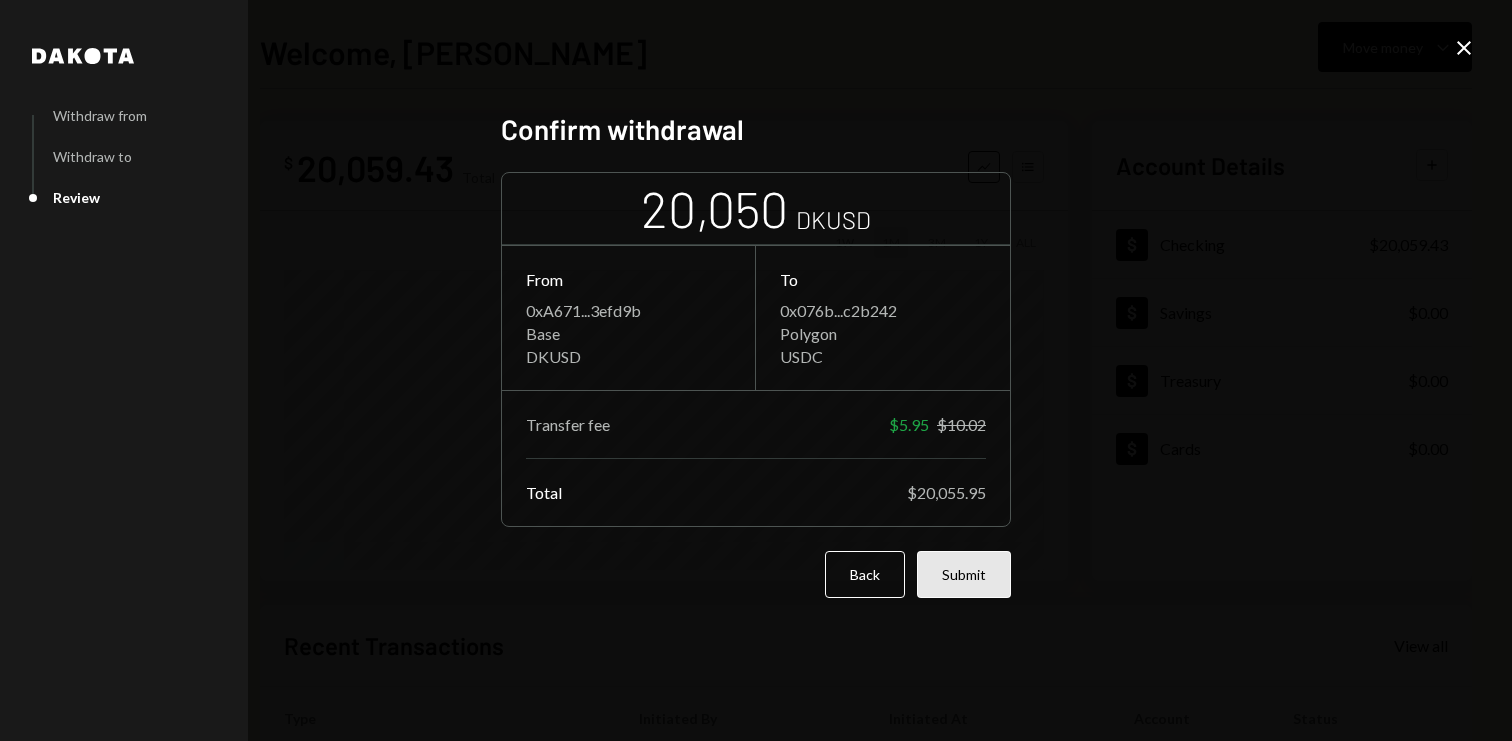 click on "Submit" at bounding box center [964, 574] 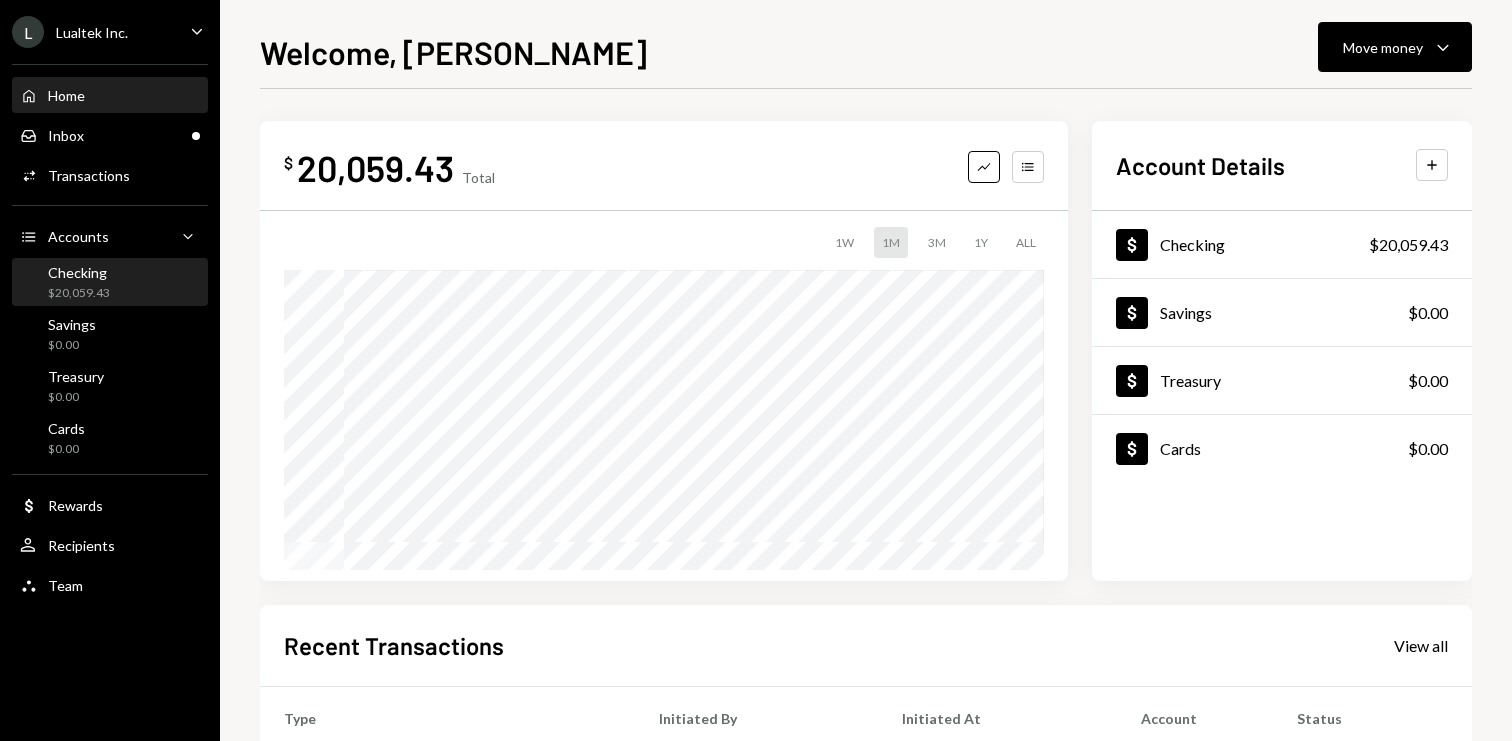 click on "Checking $20,059.43" at bounding box center [110, 283] 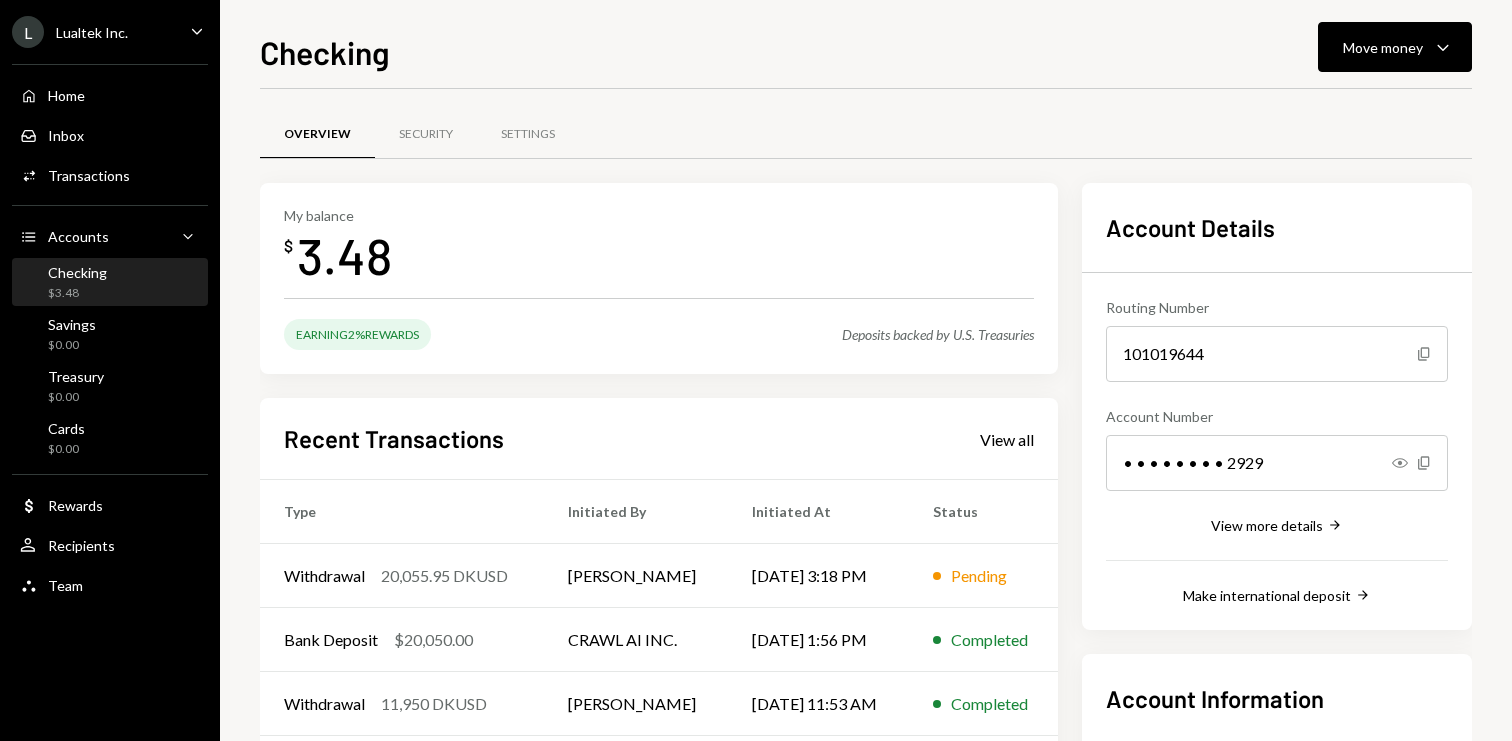 drag, startPoint x: 126, startPoint y: 343, endPoint x: 132, endPoint y: 287, distance: 56.32051 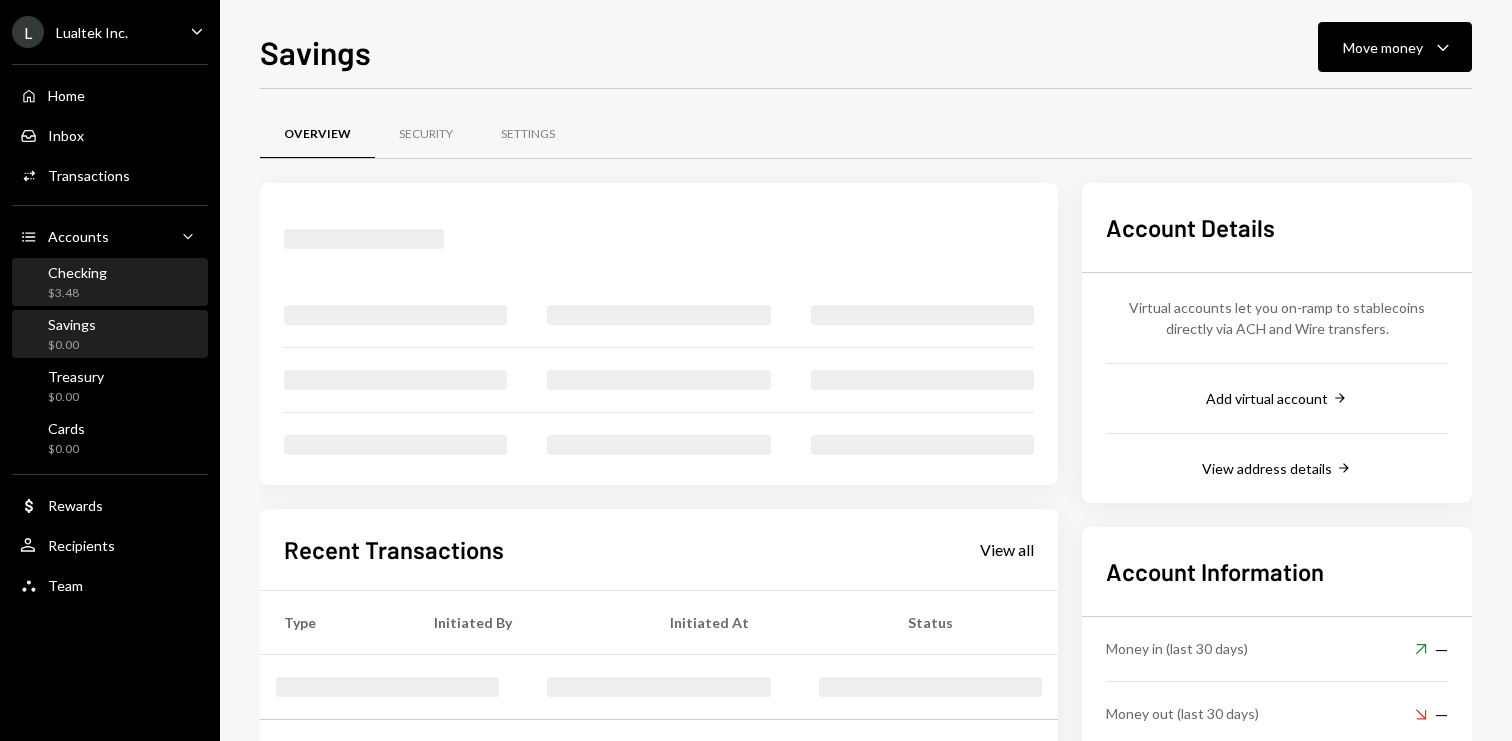 click on "Checking $3.48" at bounding box center [110, 283] 